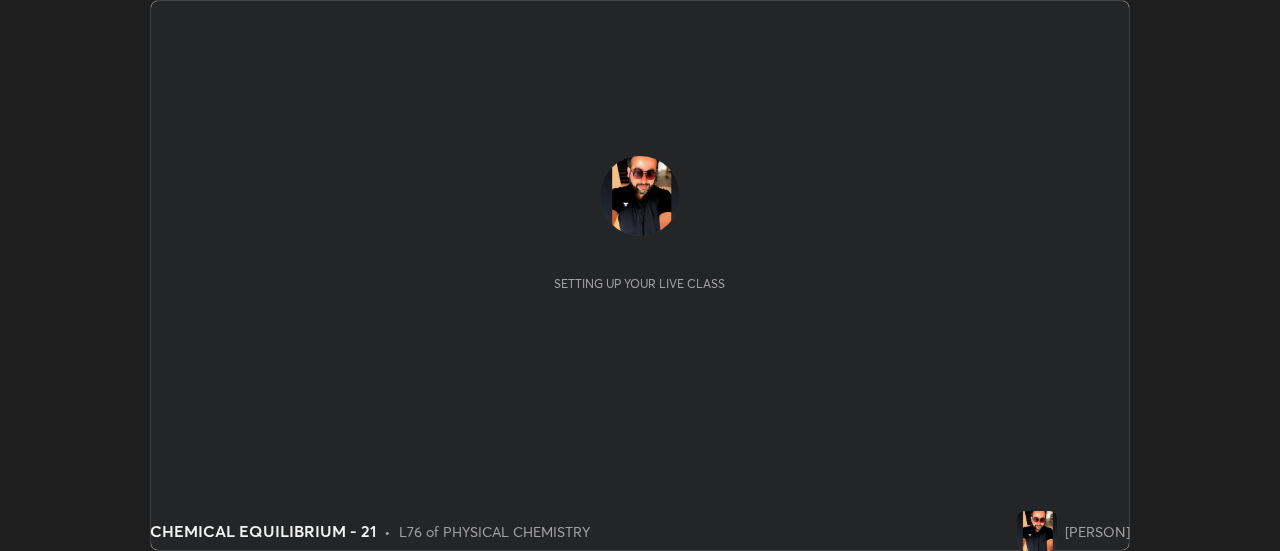 scroll, scrollTop: 0, scrollLeft: 0, axis: both 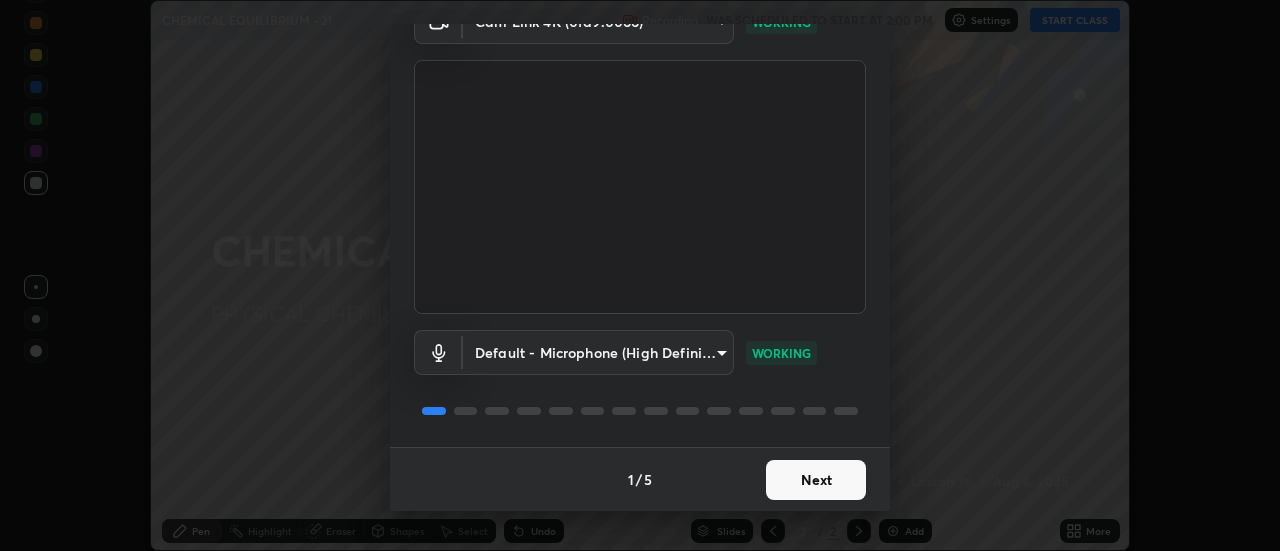 click on "Next" at bounding box center (816, 480) 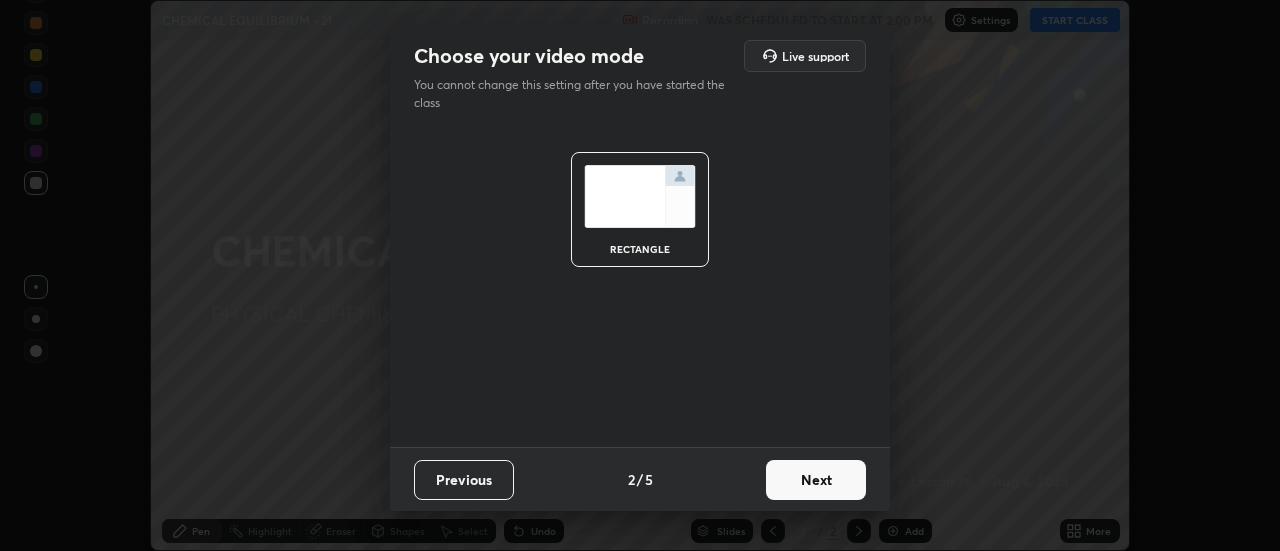 click on "Next" at bounding box center [816, 480] 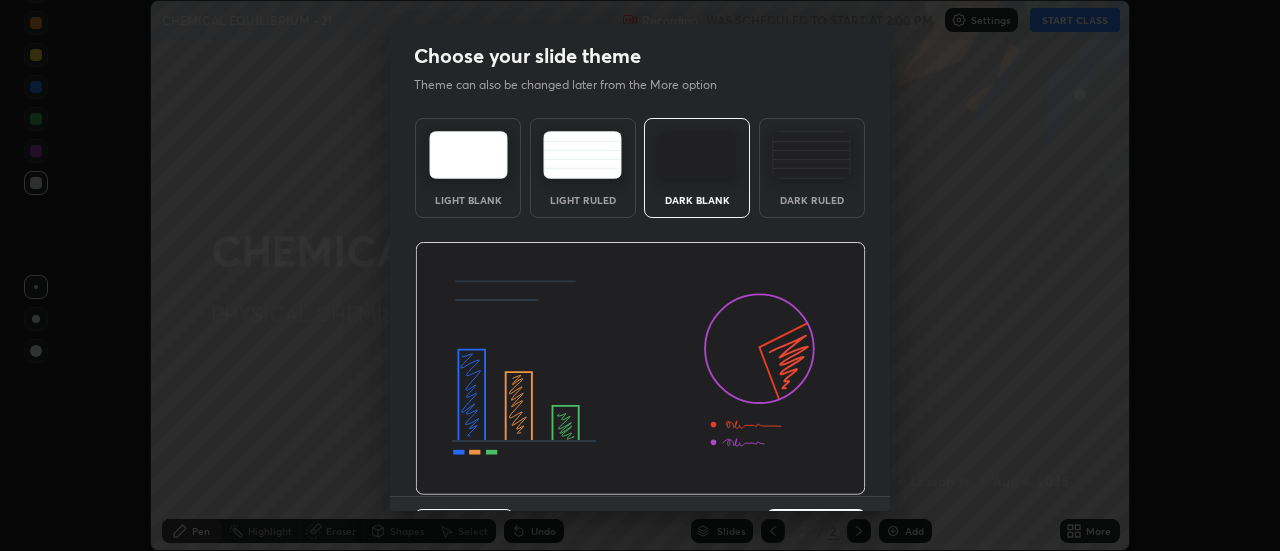 scroll, scrollTop: 49, scrollLeft: 0, axis: vertical 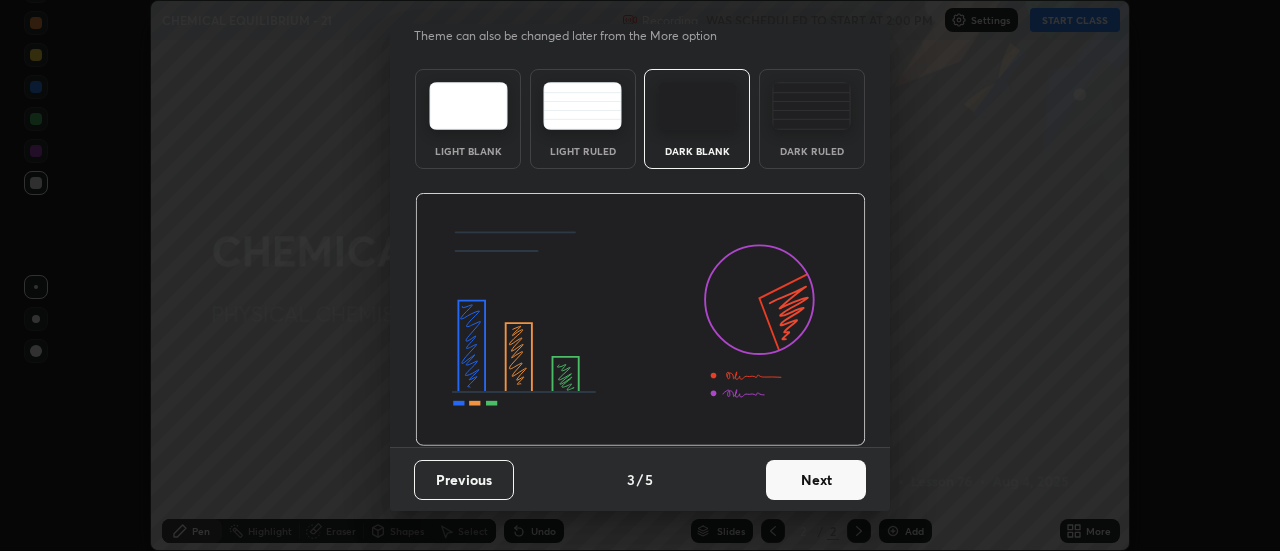 click on "Next" at bounding box center (816, 480) 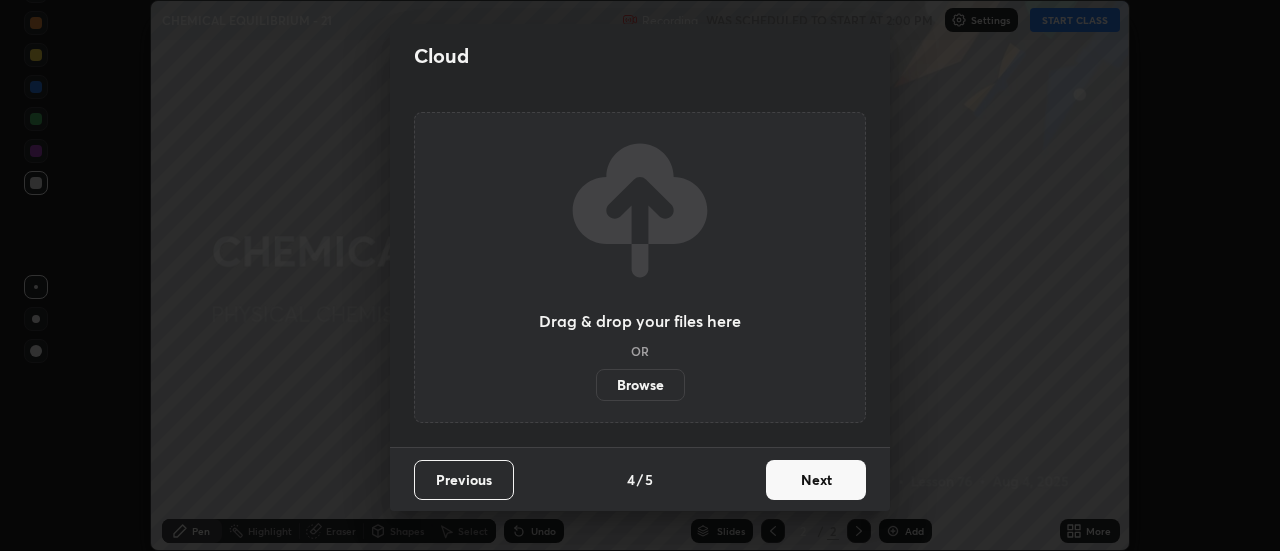 click on "Next" at bounding box center (816, 480) 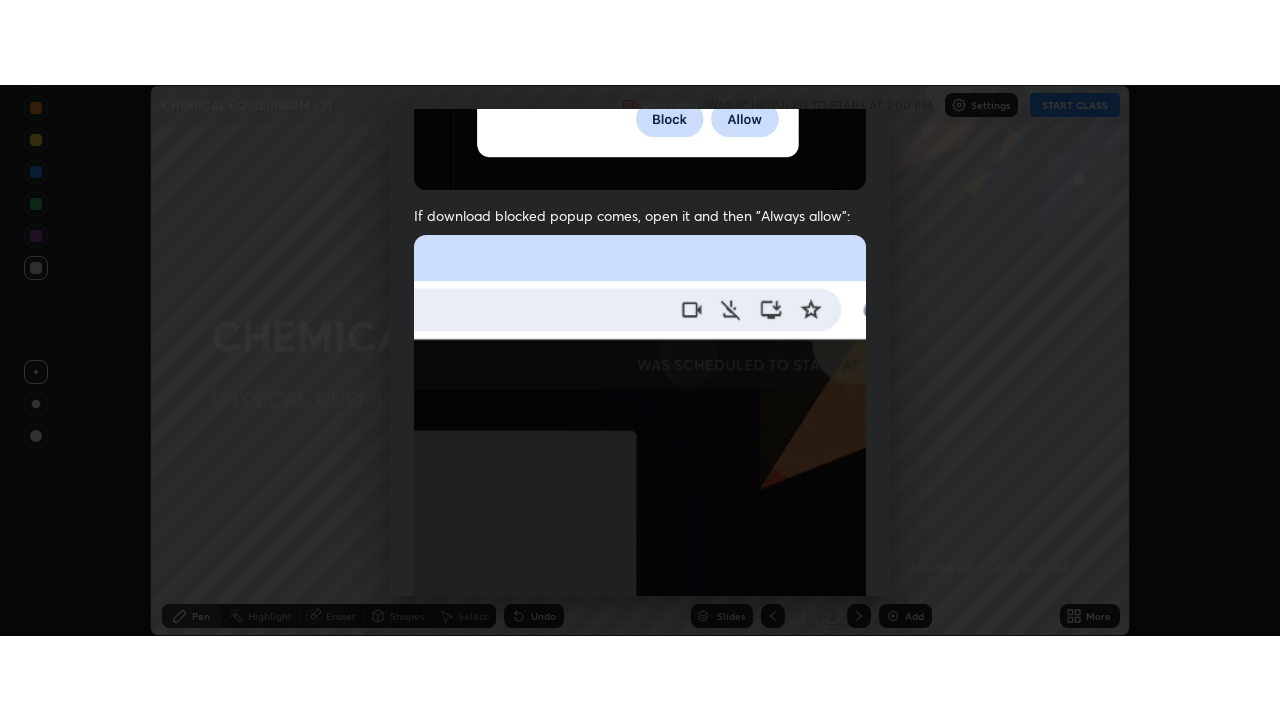 scroll, scrollTop: 513, scrollLeft: 0, axis: vertical 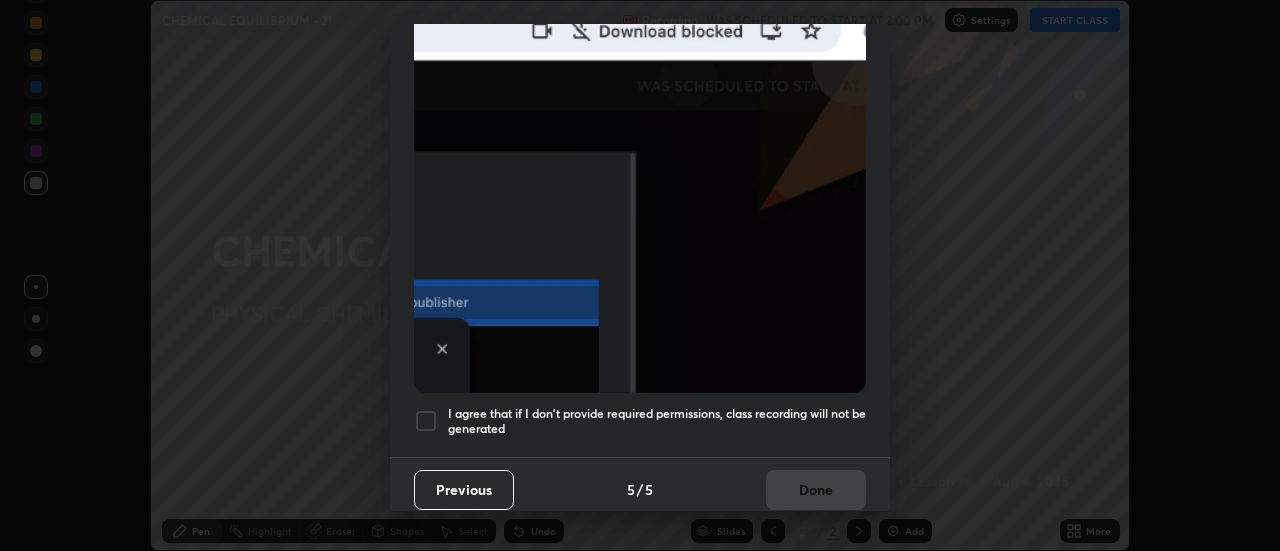 click on "I agree that if I don't provide required permissions, class recording will not be generated" at bounding box center [657, 421] 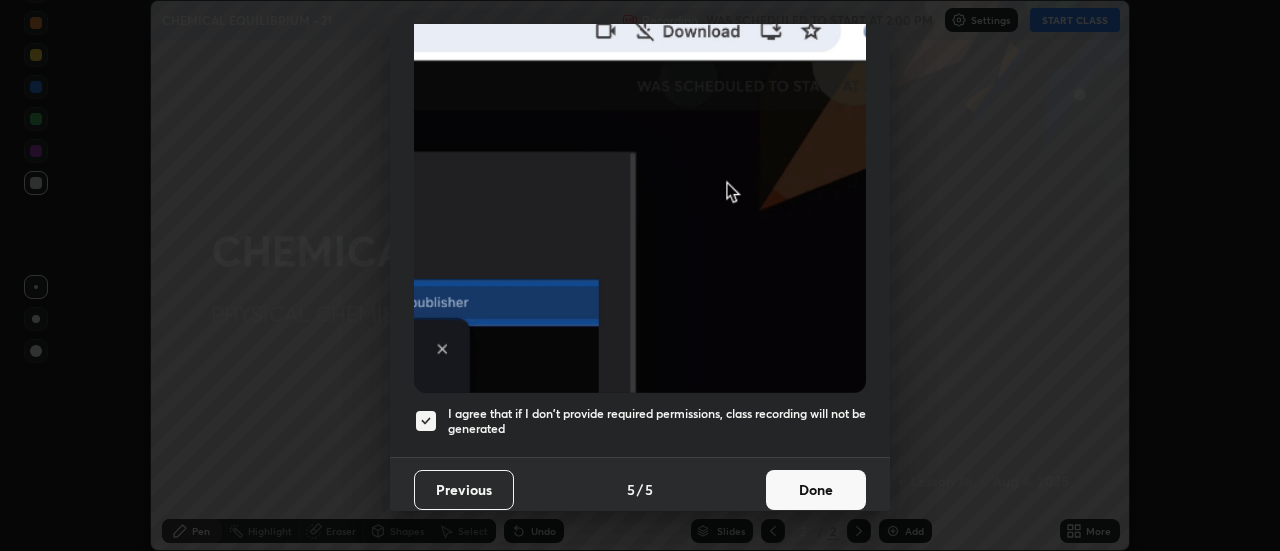 click on "Done" at bounding box center [816, 490] 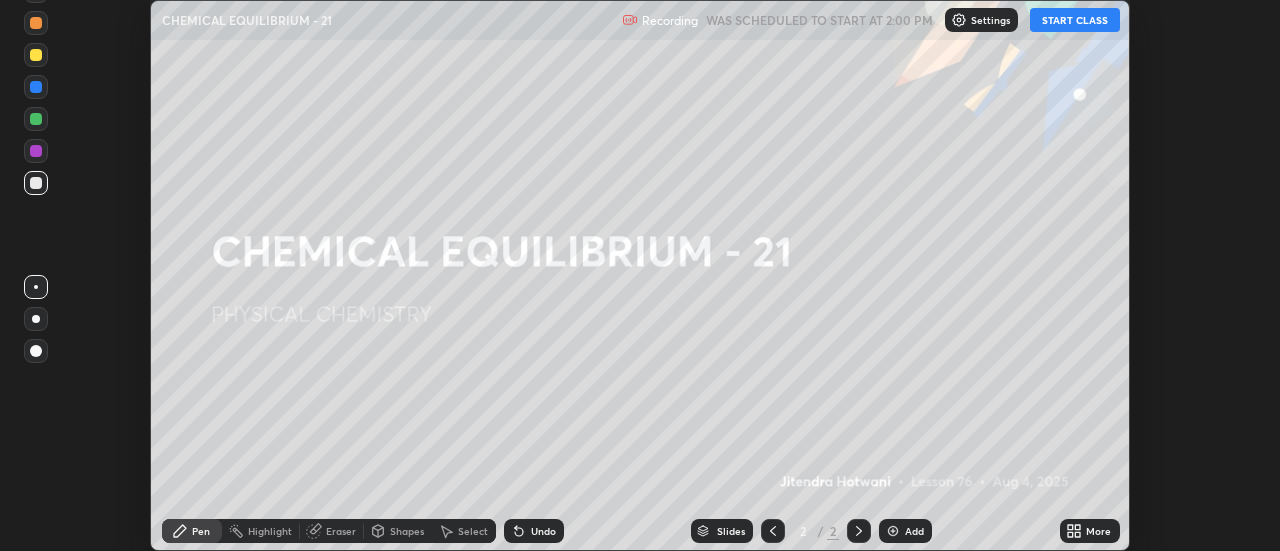 click on "START CLASS" at bounding box center [1075, 20] 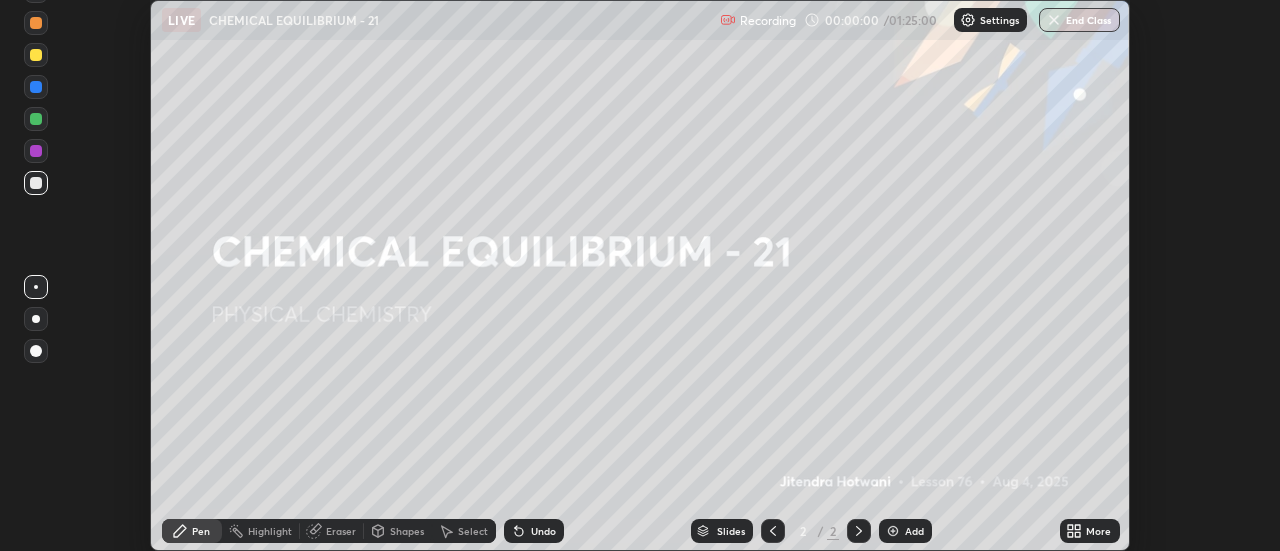 click 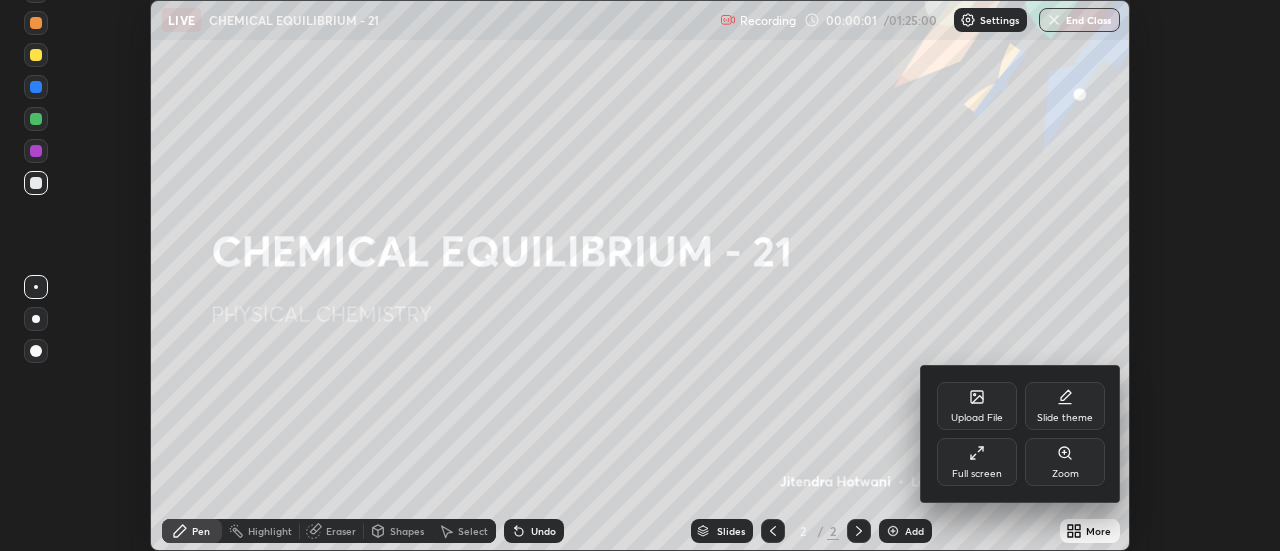 click on "Full screen" at bounding box center (977, 462) 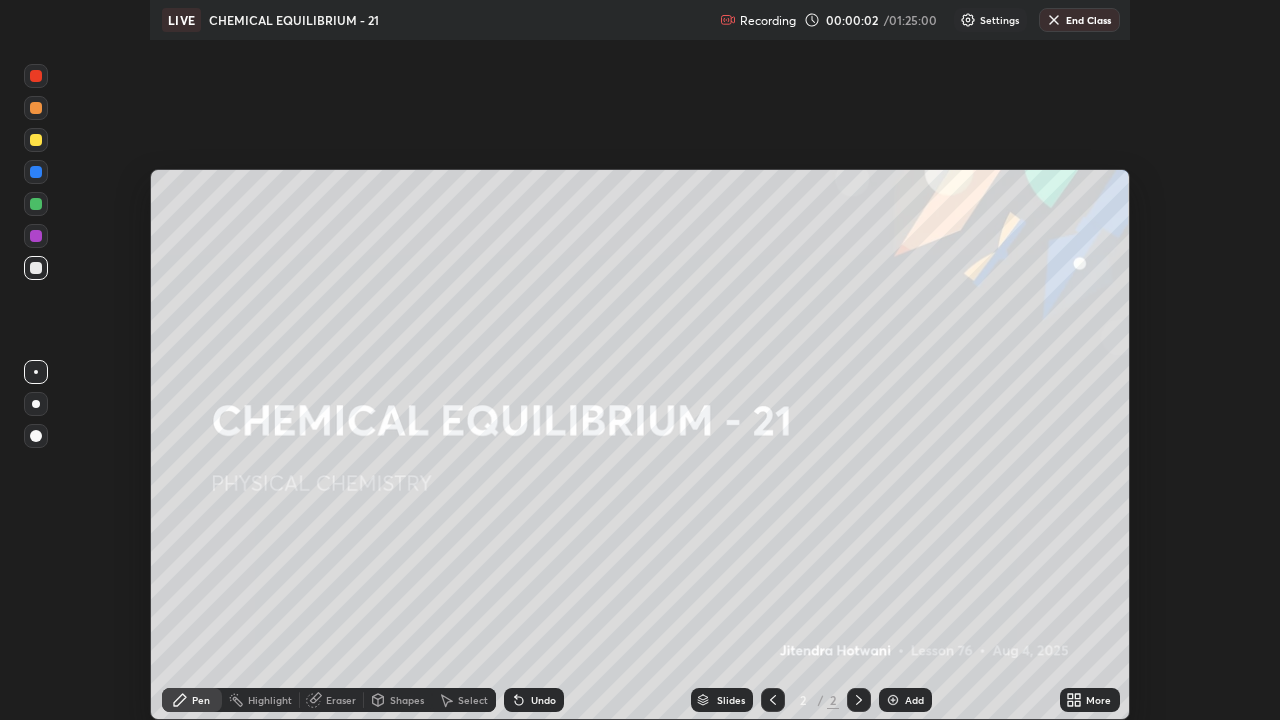 scroll, scrollTop: 99280, scrollLeft: 98720, axis: both 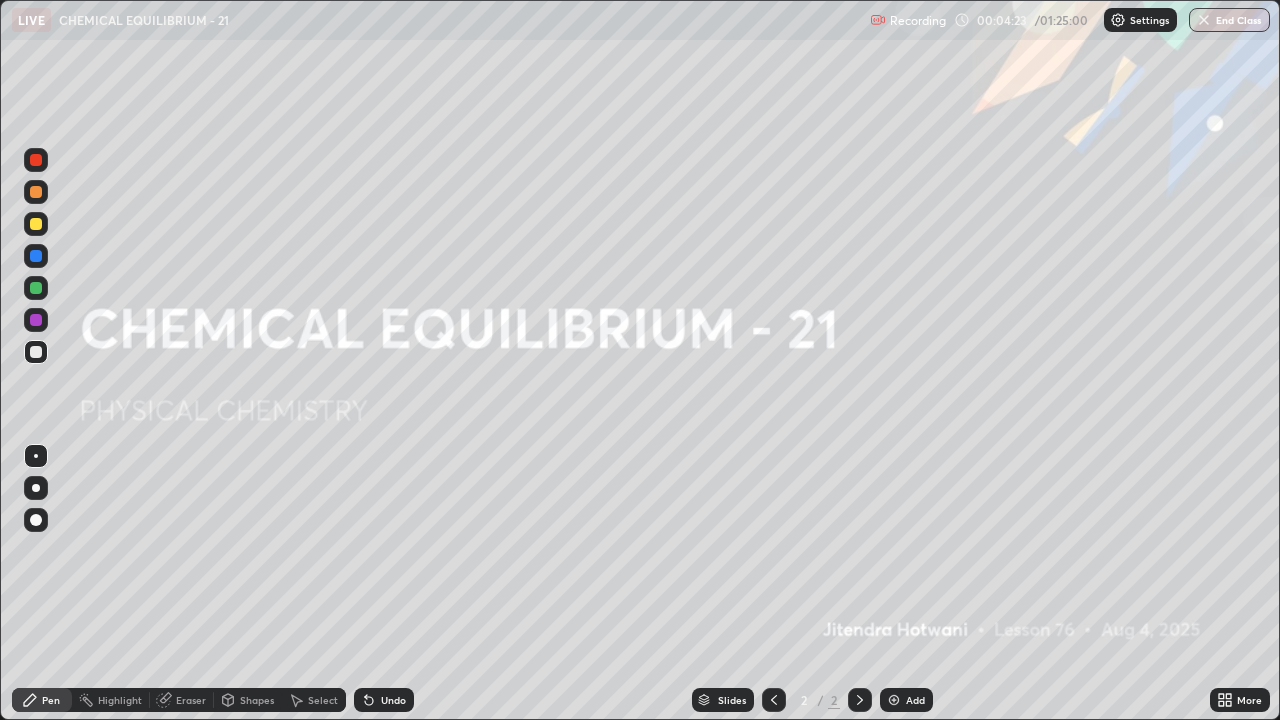 click at bounding box center [894, 700] 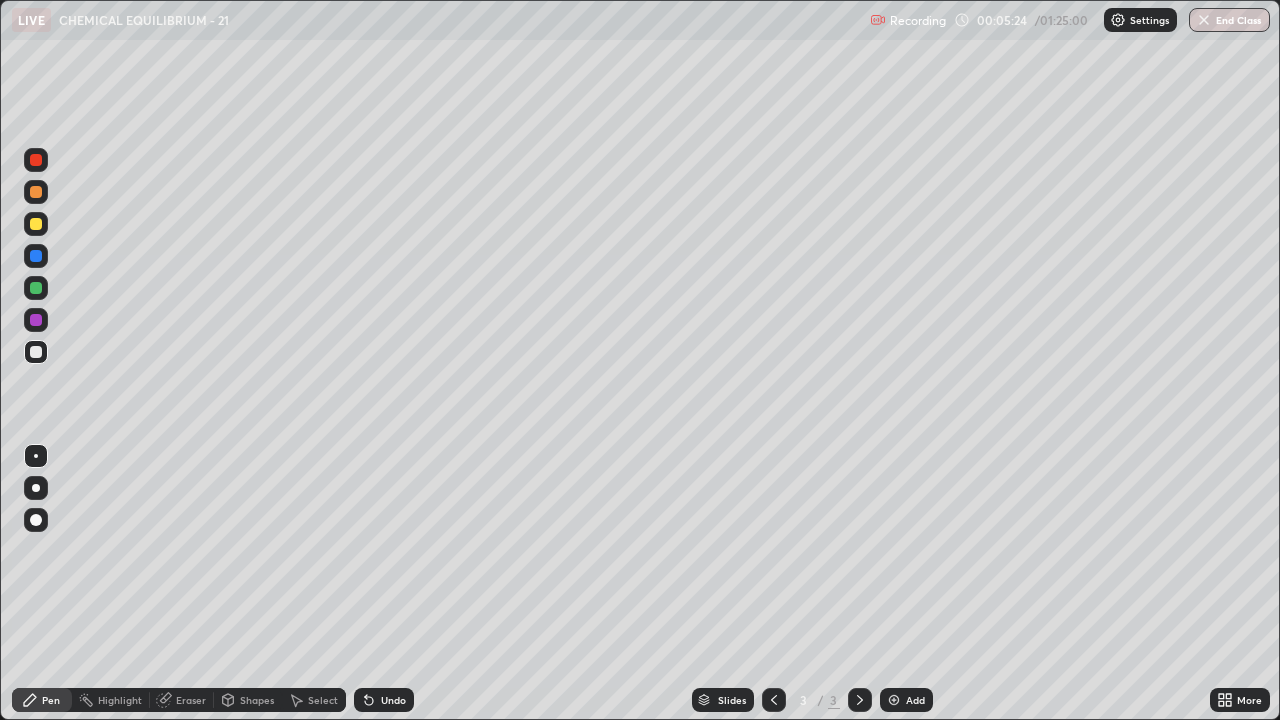 click on "Undo" at bounding box center [393, 700] 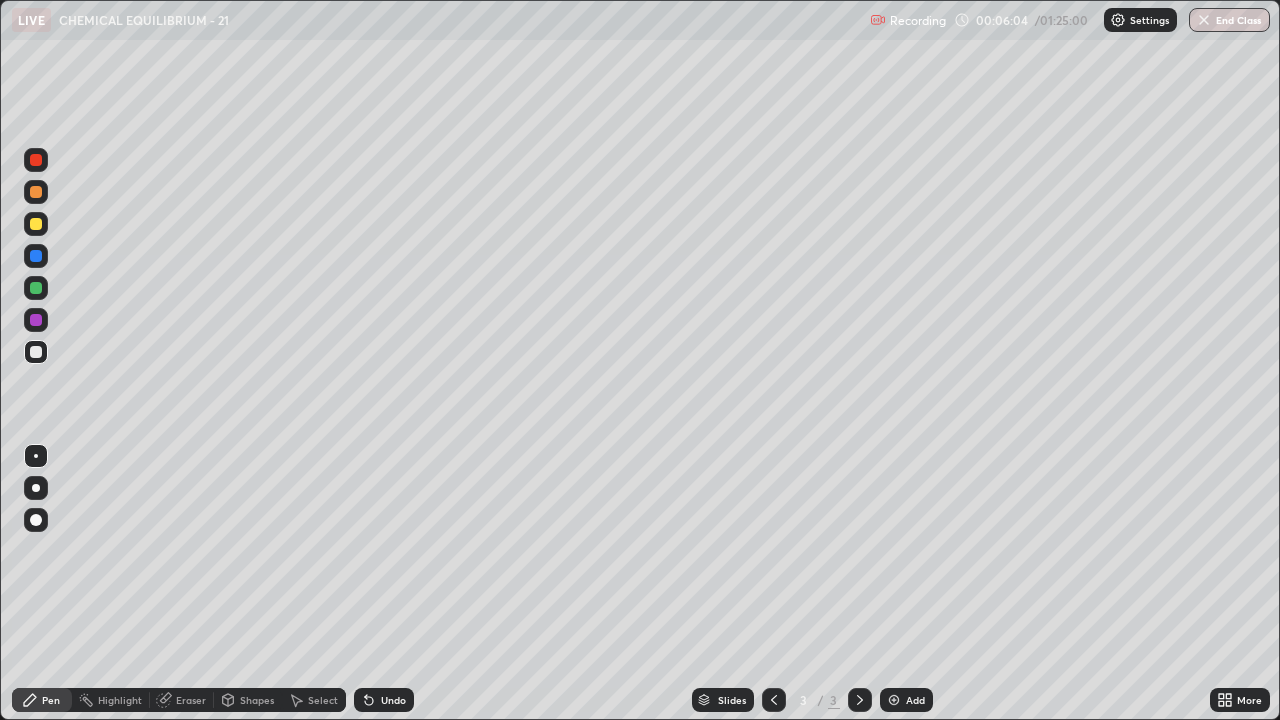 click on "Undo" at bounding box center [393, 700] 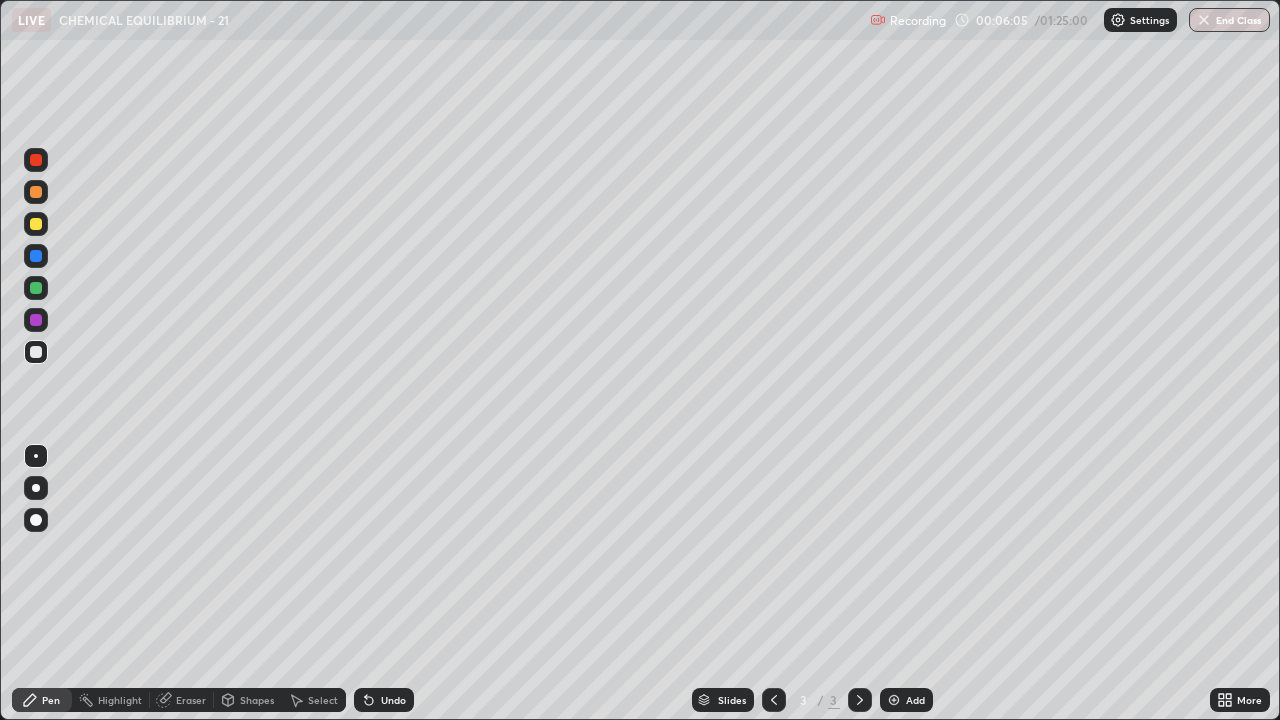 click on "Undo" at bounding box center (393, 700) 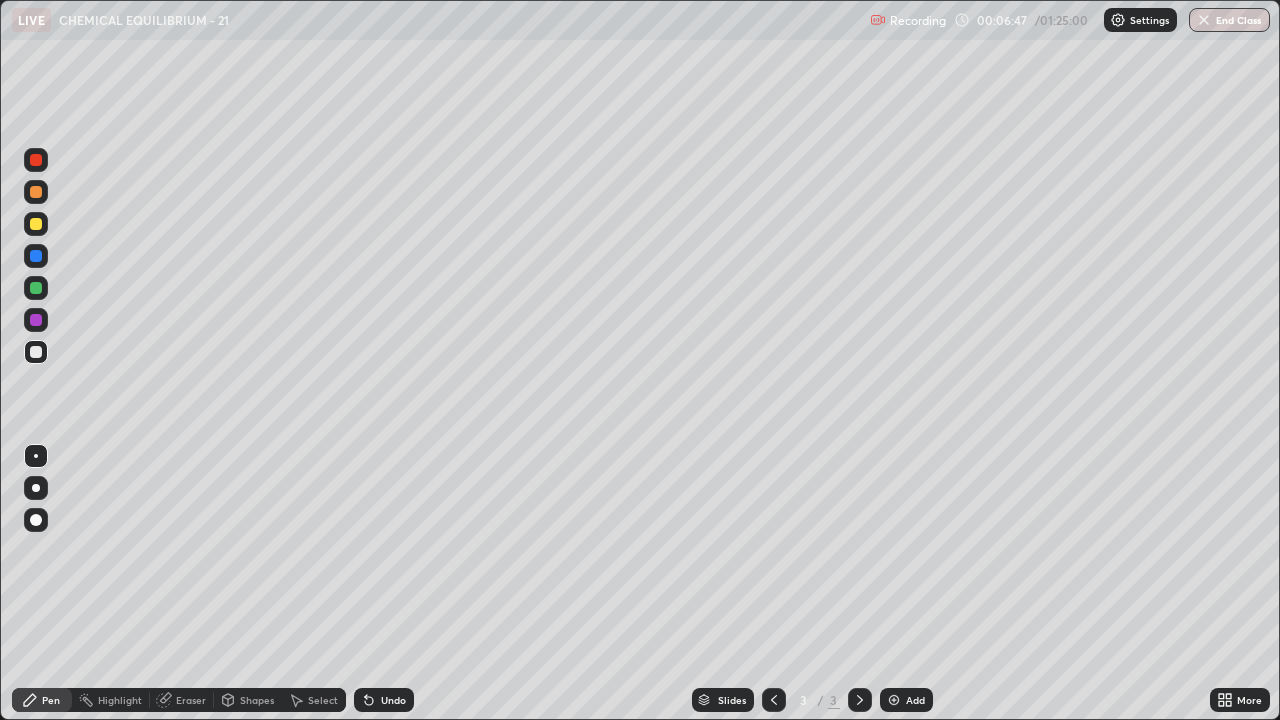click on "Undo" at bounding box center (393, 700) 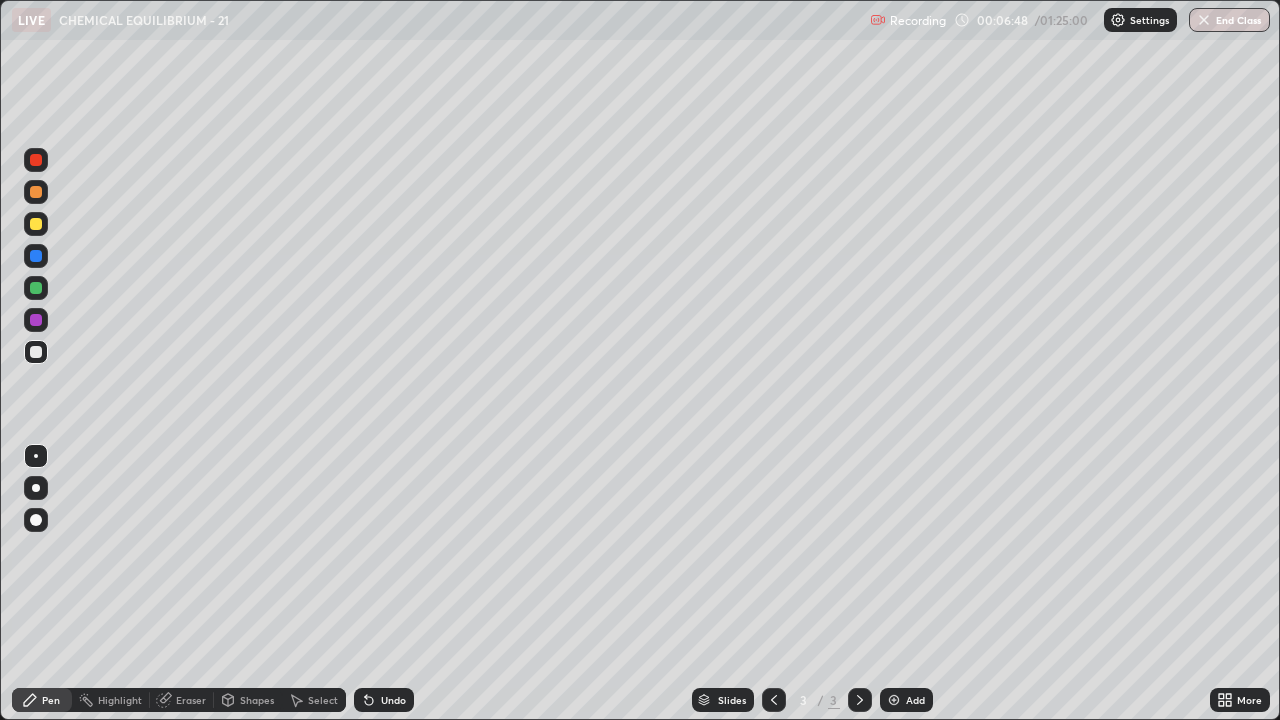 click on "Undo" at bounding box center [393, 700] 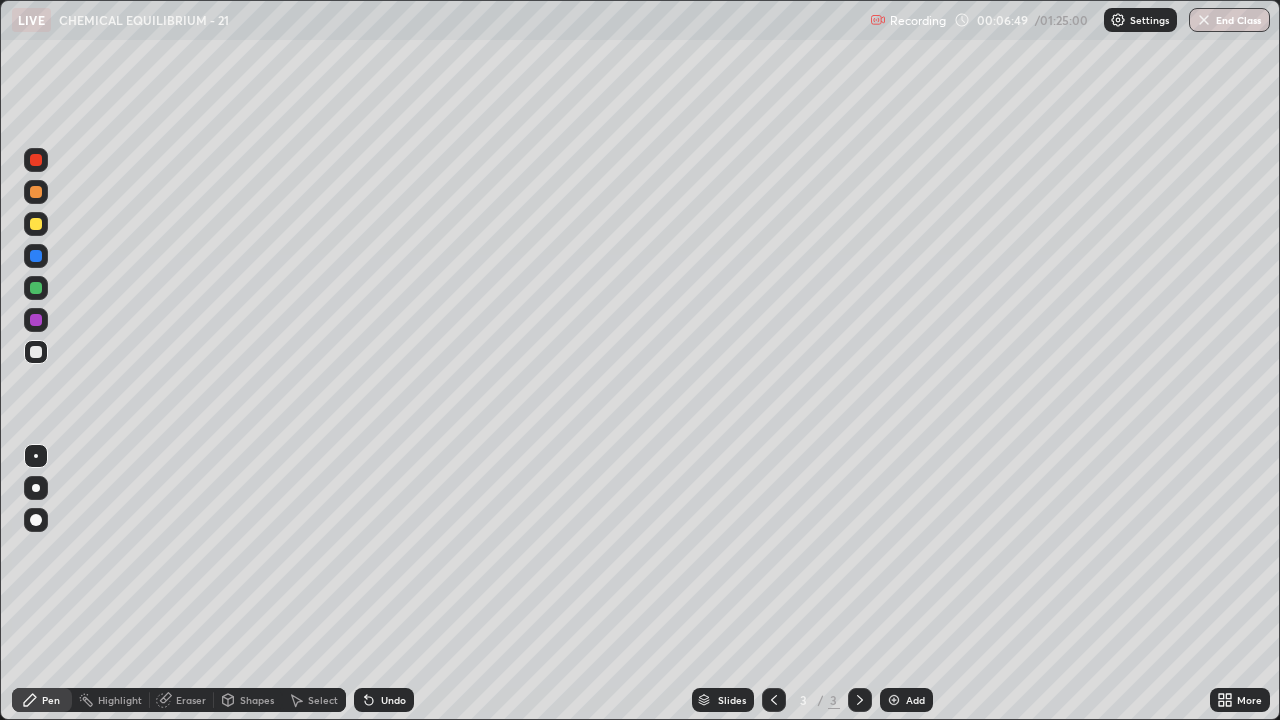 click on "Undo" at bounding box center (393, 700) 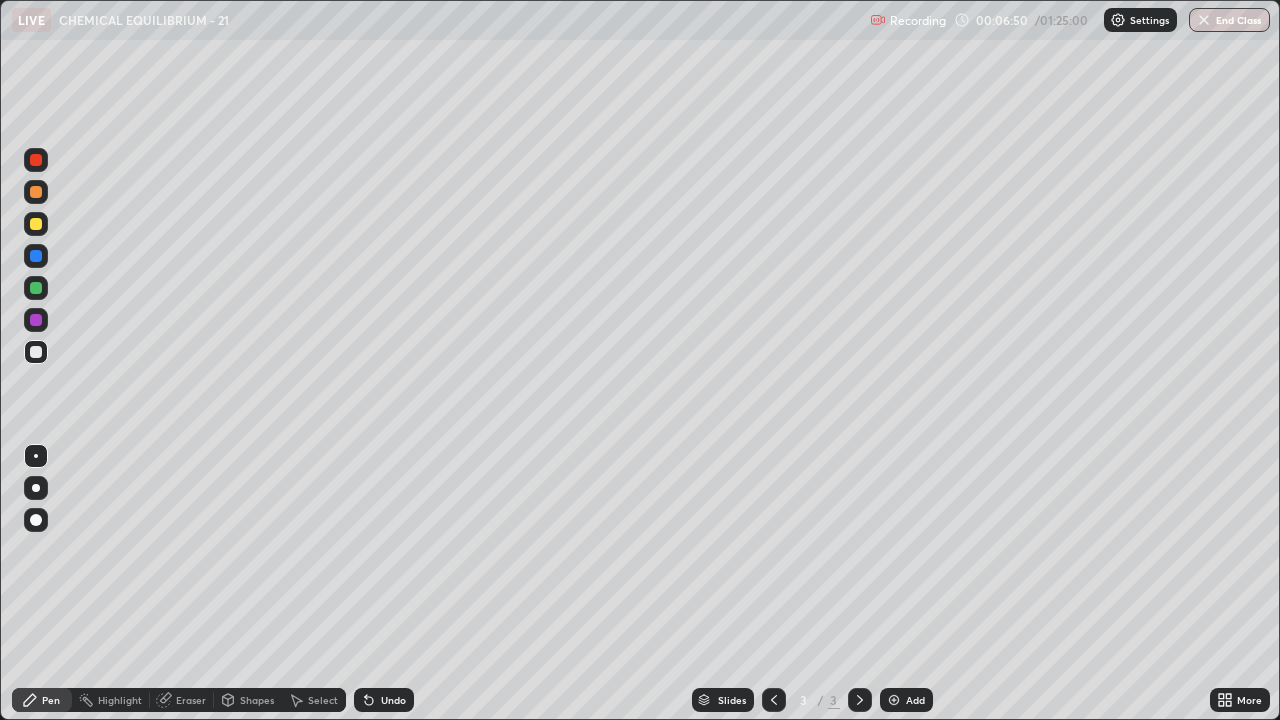 click on "Undo" at bounding box center [393, 700] 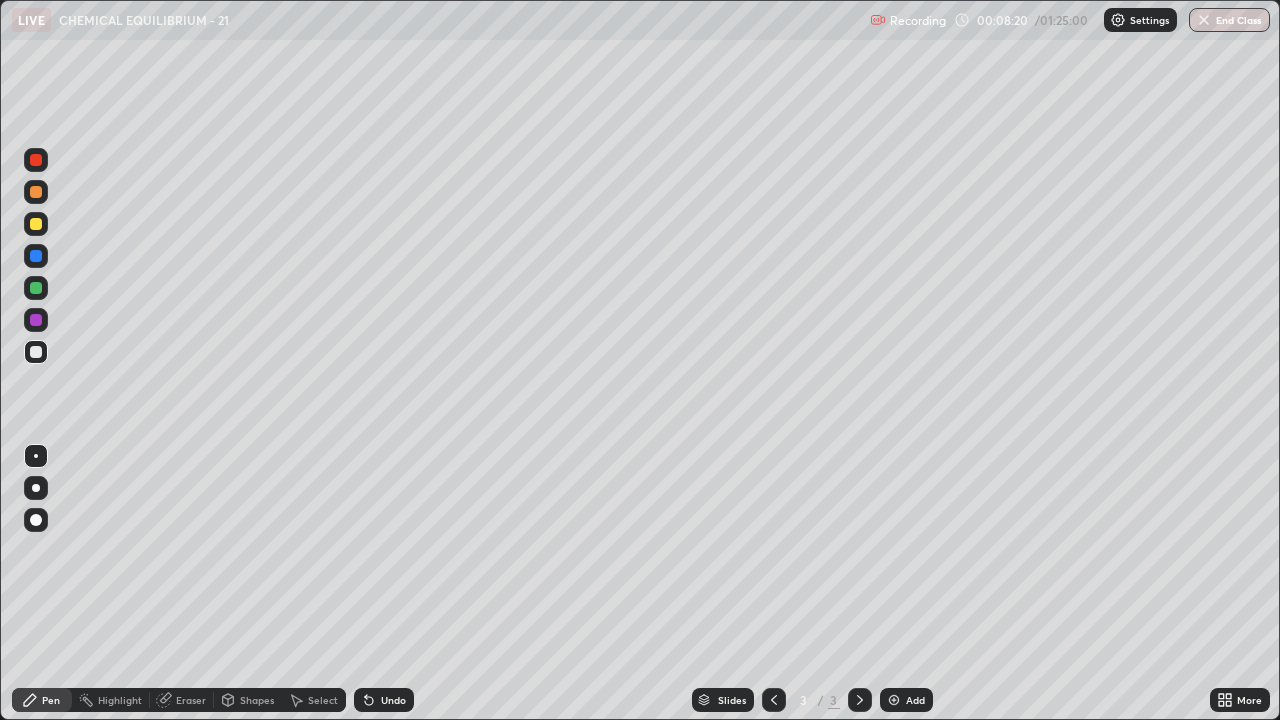 click on "Add" at bounding box center [906, 700] 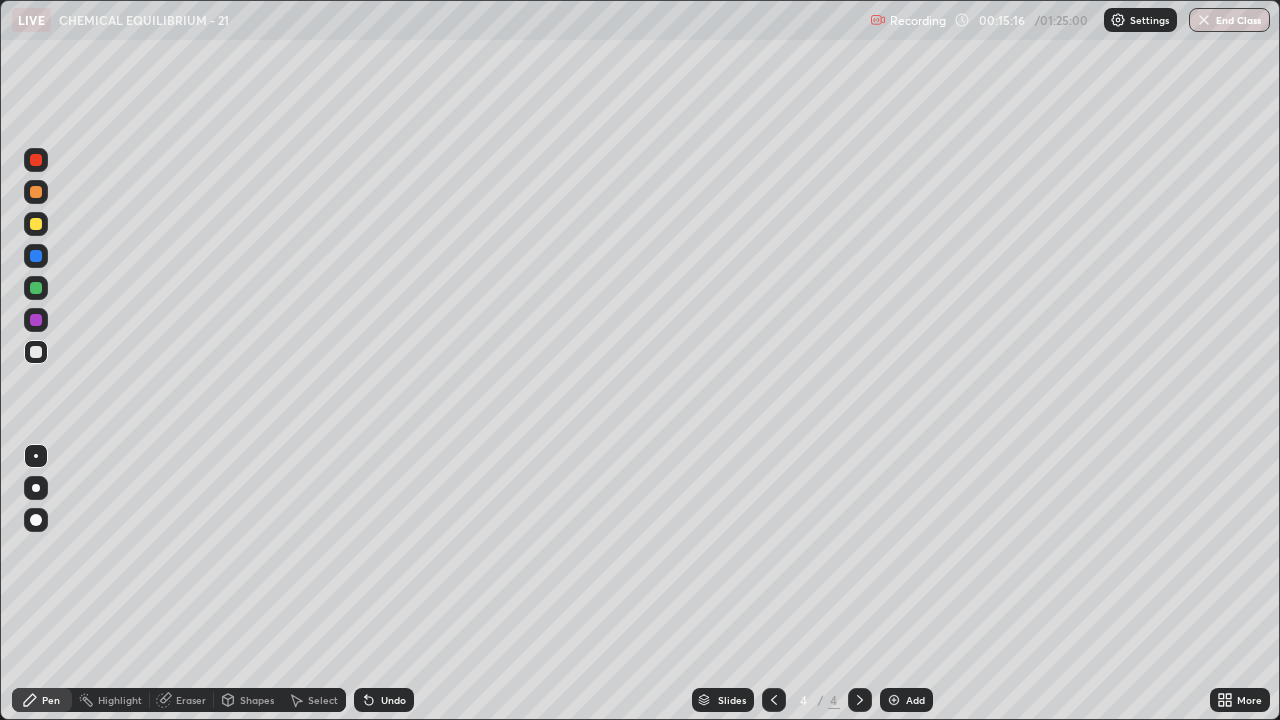 click at bounding box center [36, 224] 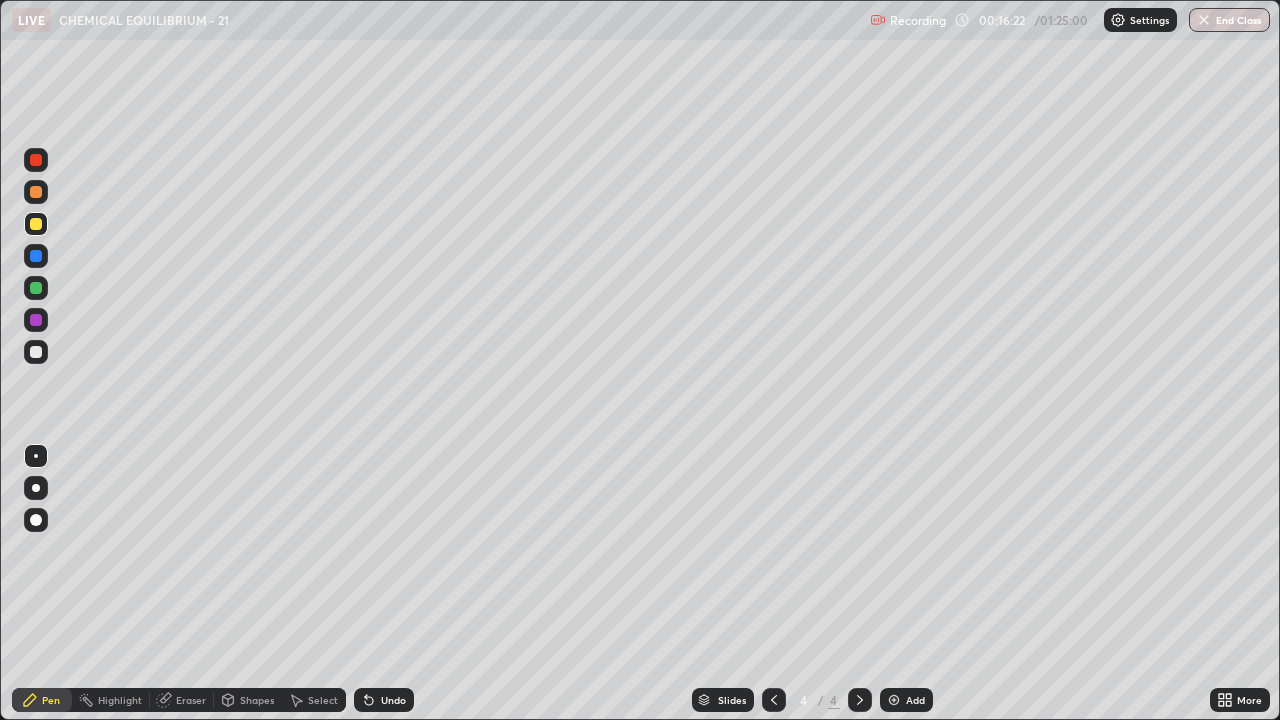 click at bounding box center (36, 288) 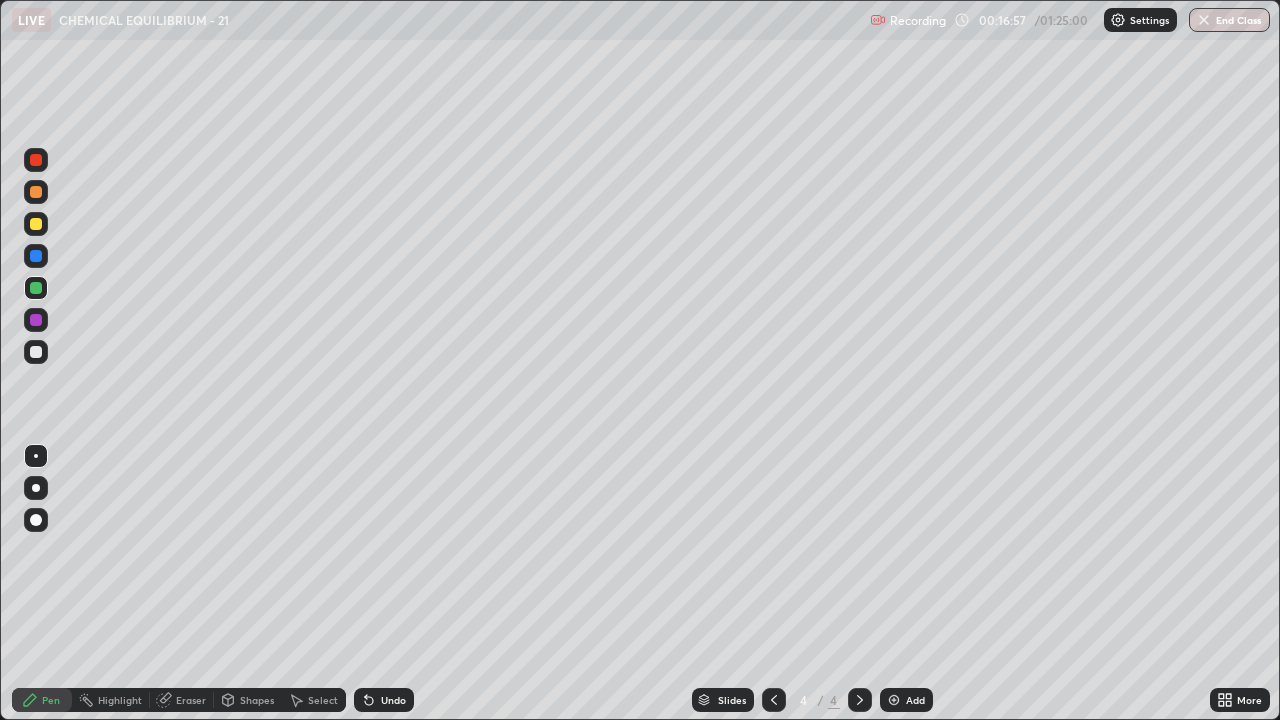 click at bounding box center [36, 320] 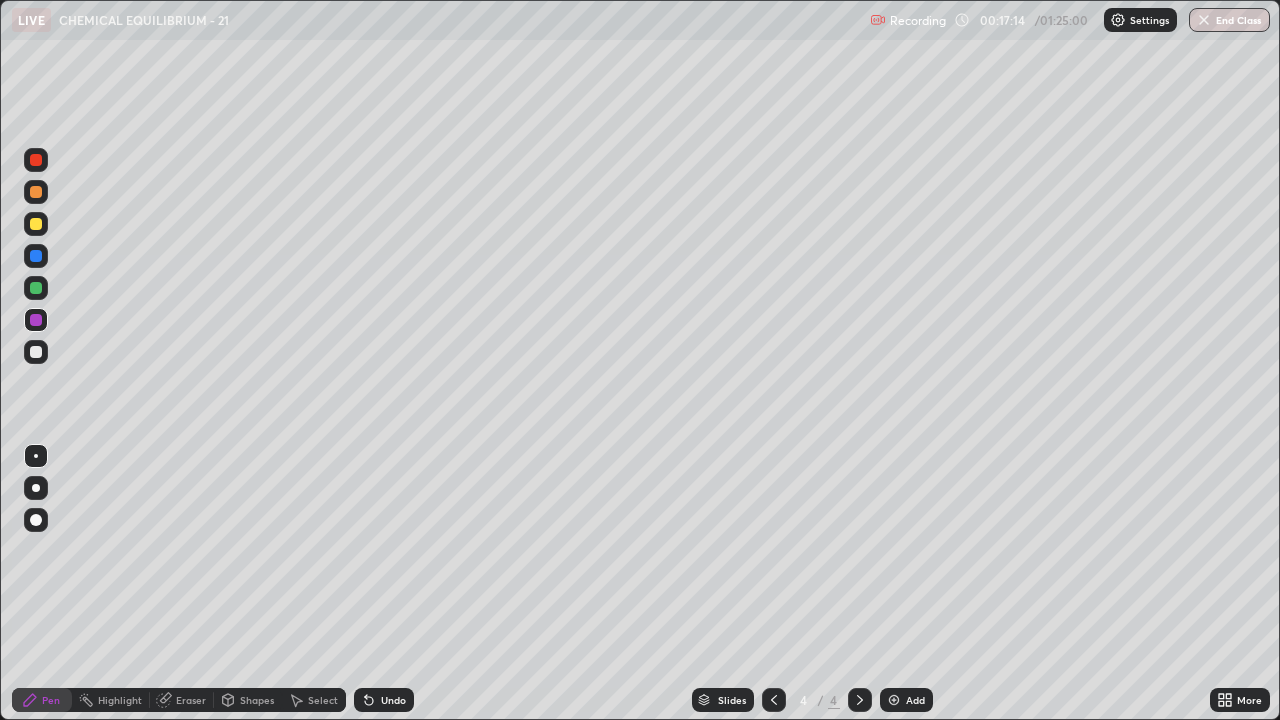 click at bounding box center [36, 160] 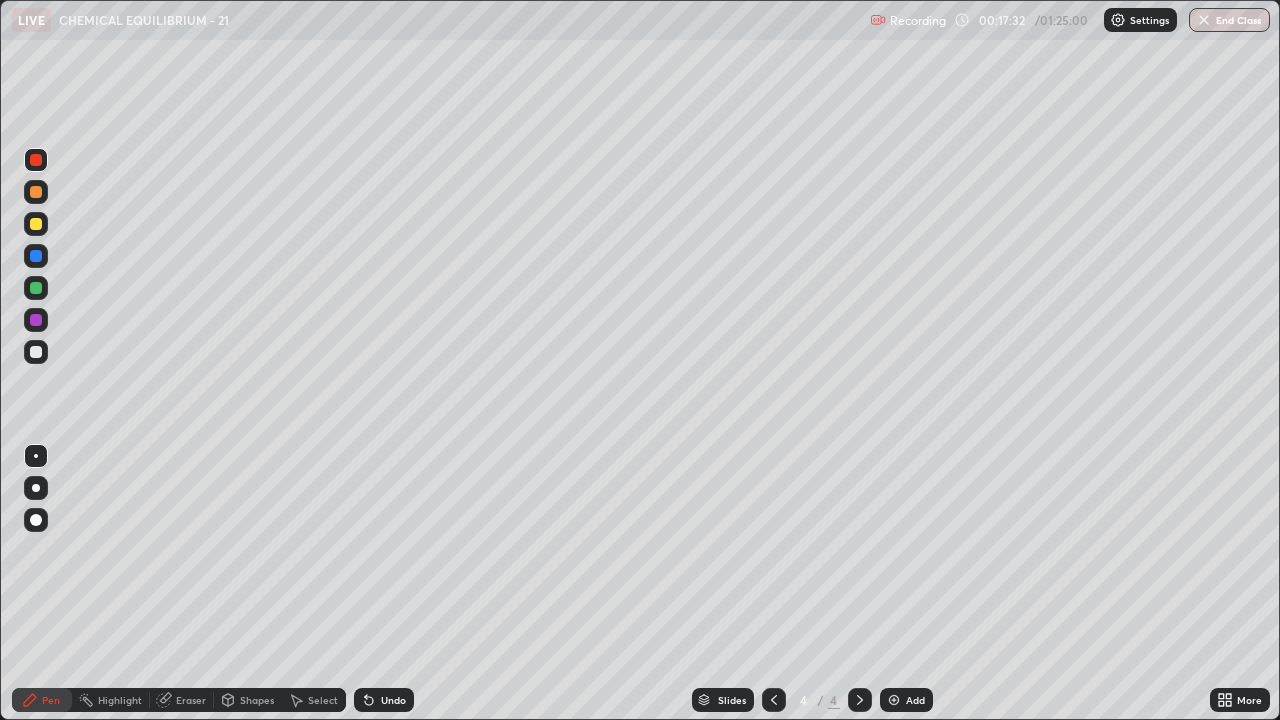 click at bounding box center (36, 256) 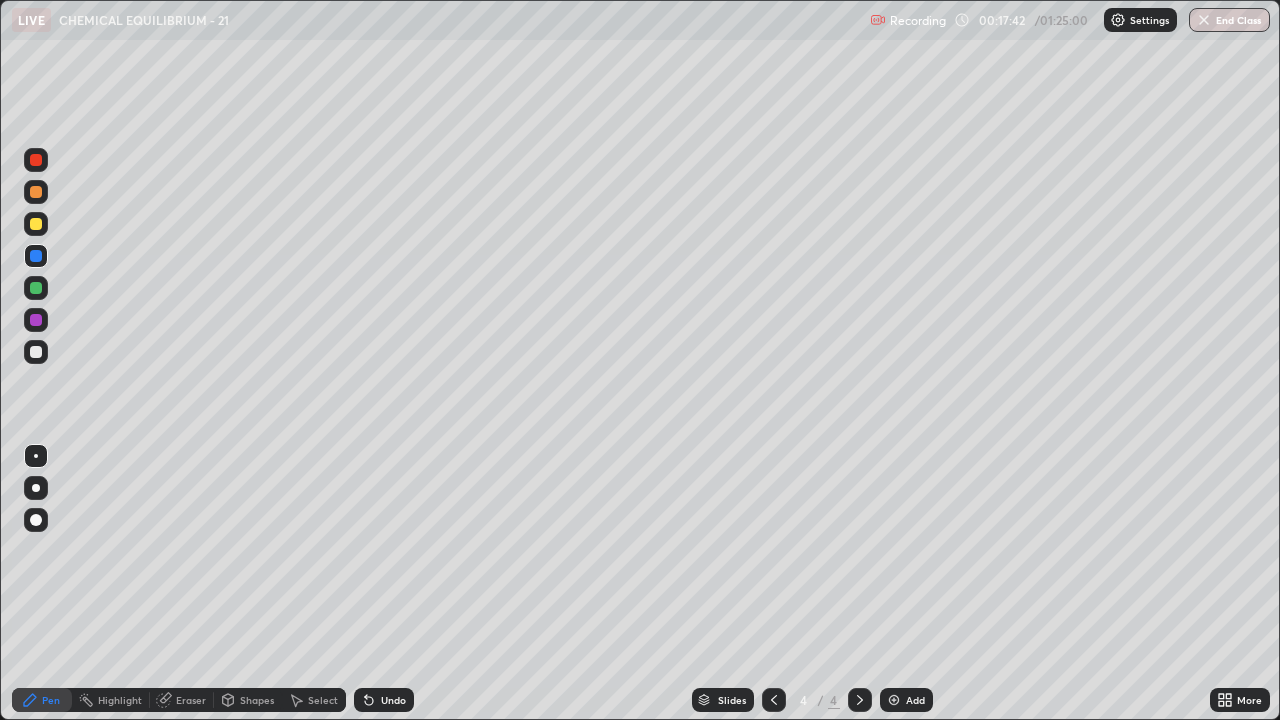 click at bounding box center (36, 224) 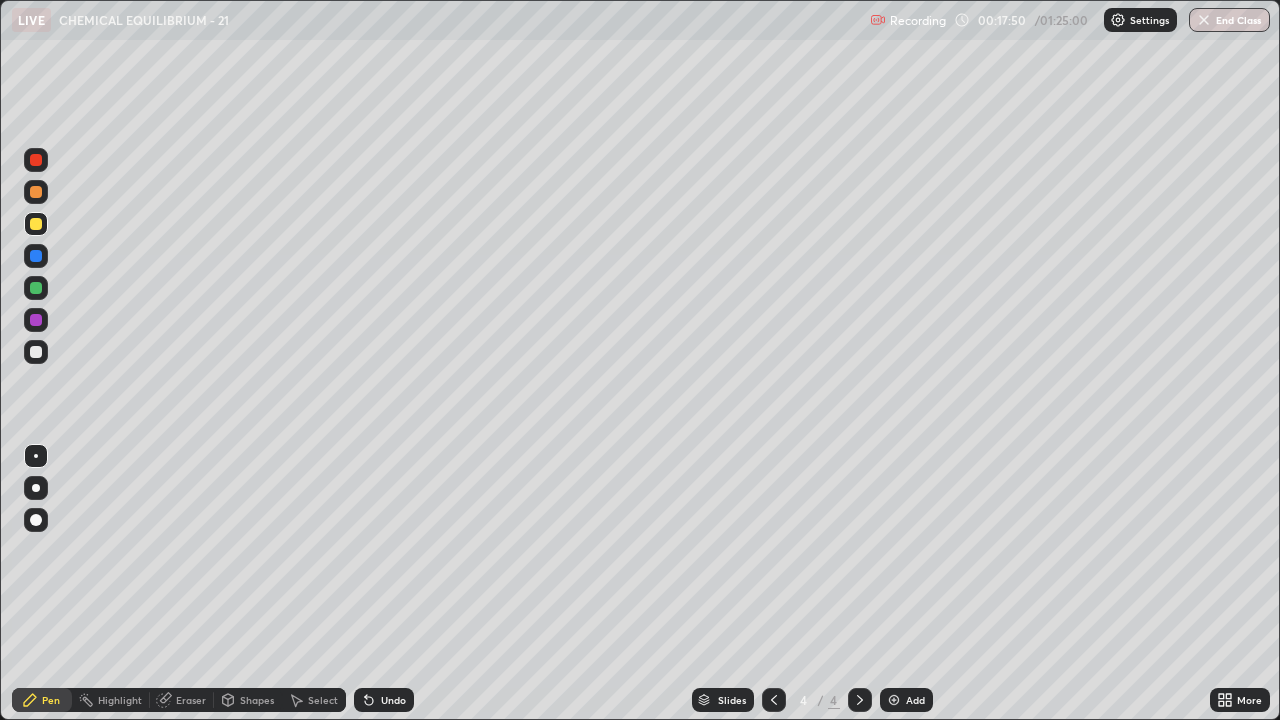 click at bounding box center [36, 160] 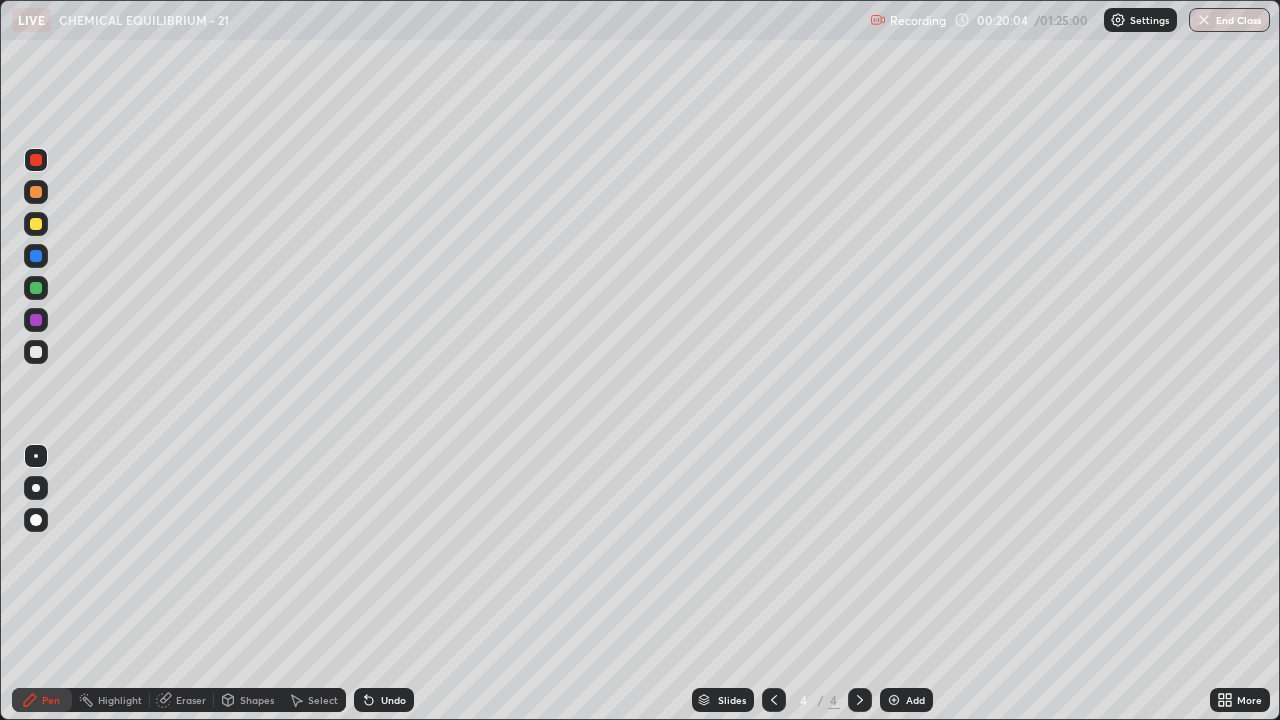 click on "Add" at bounding box center (915, 700) 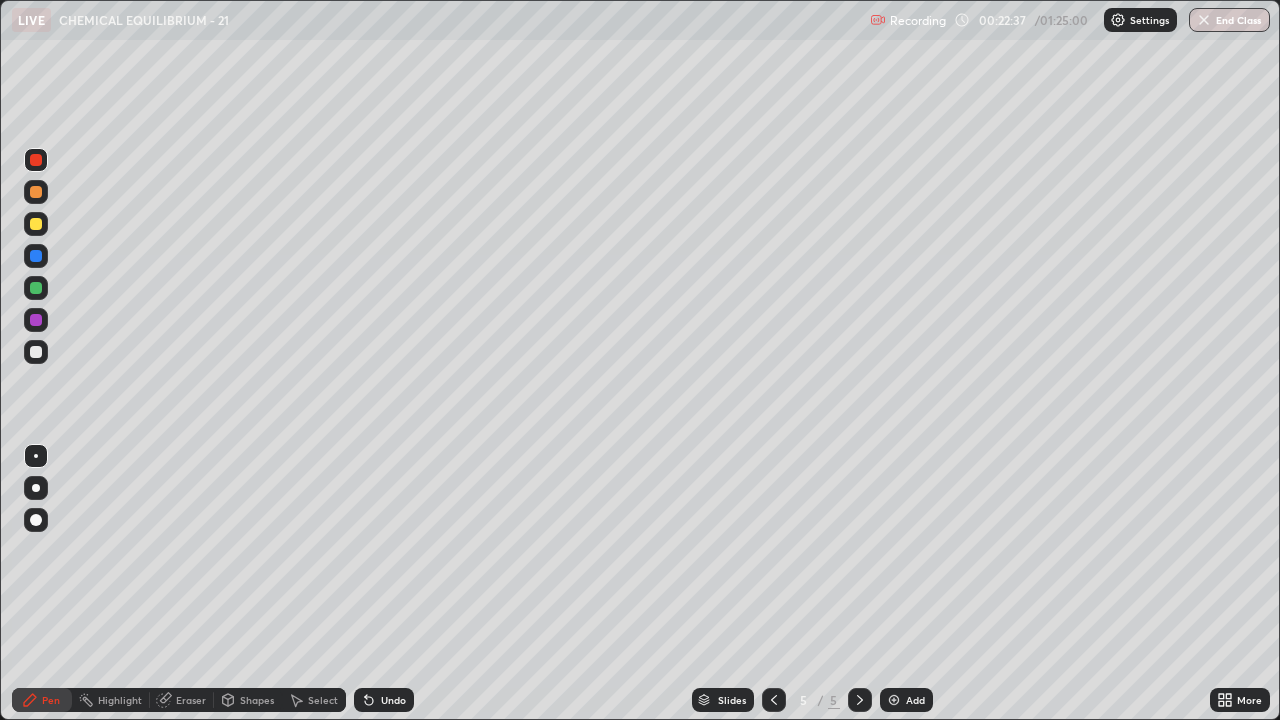 click on "Undo" at bounding box center [393, 700] 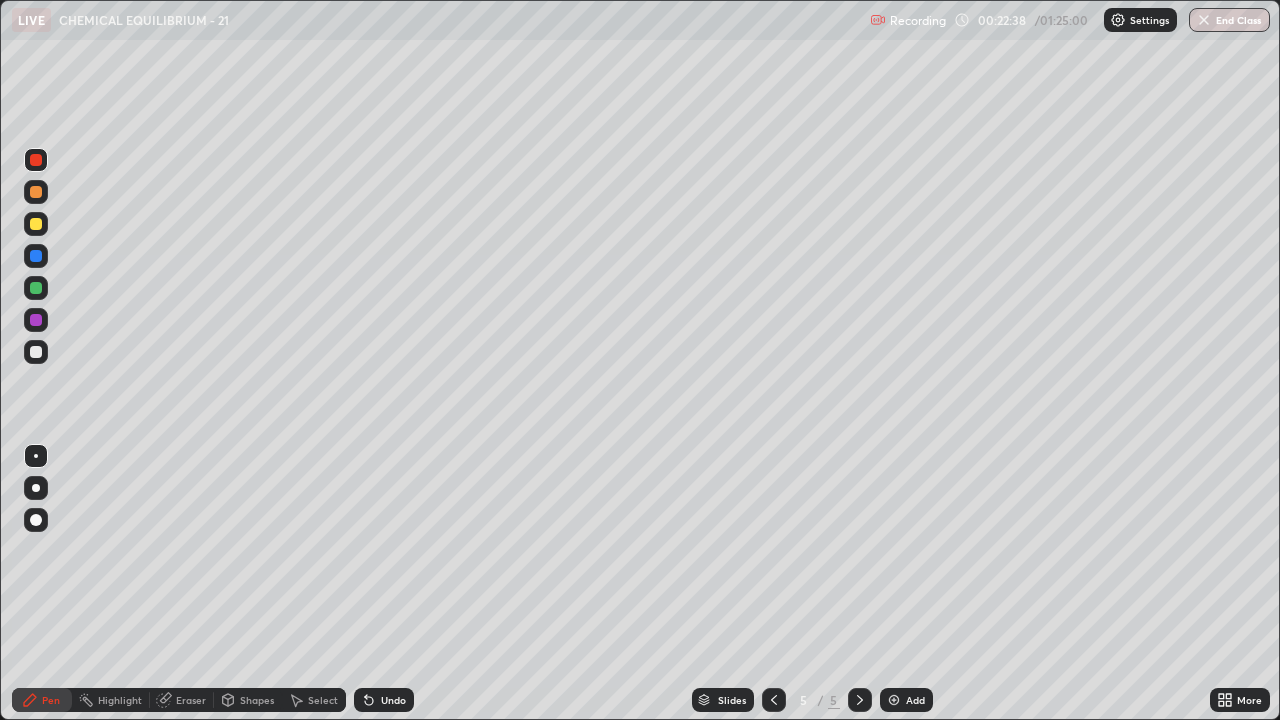 click on "Undo" at bounding box center [393, 700] 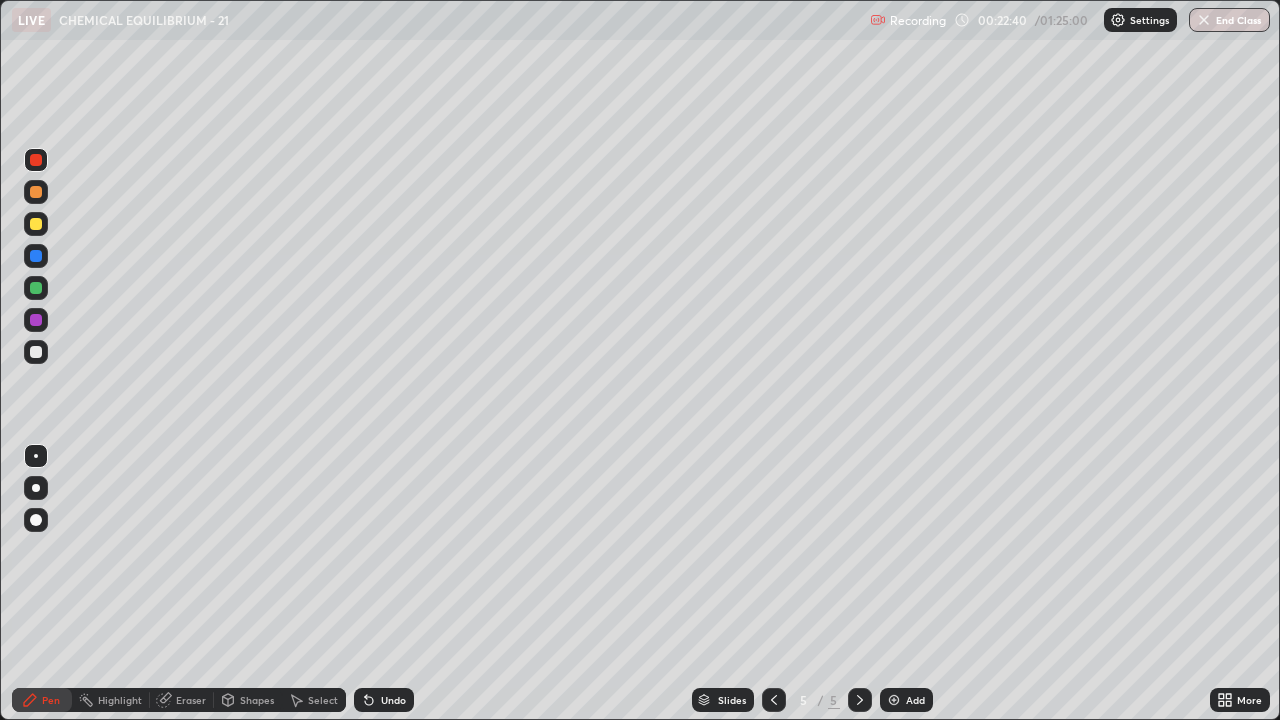 click at bounding box center (36, 288) 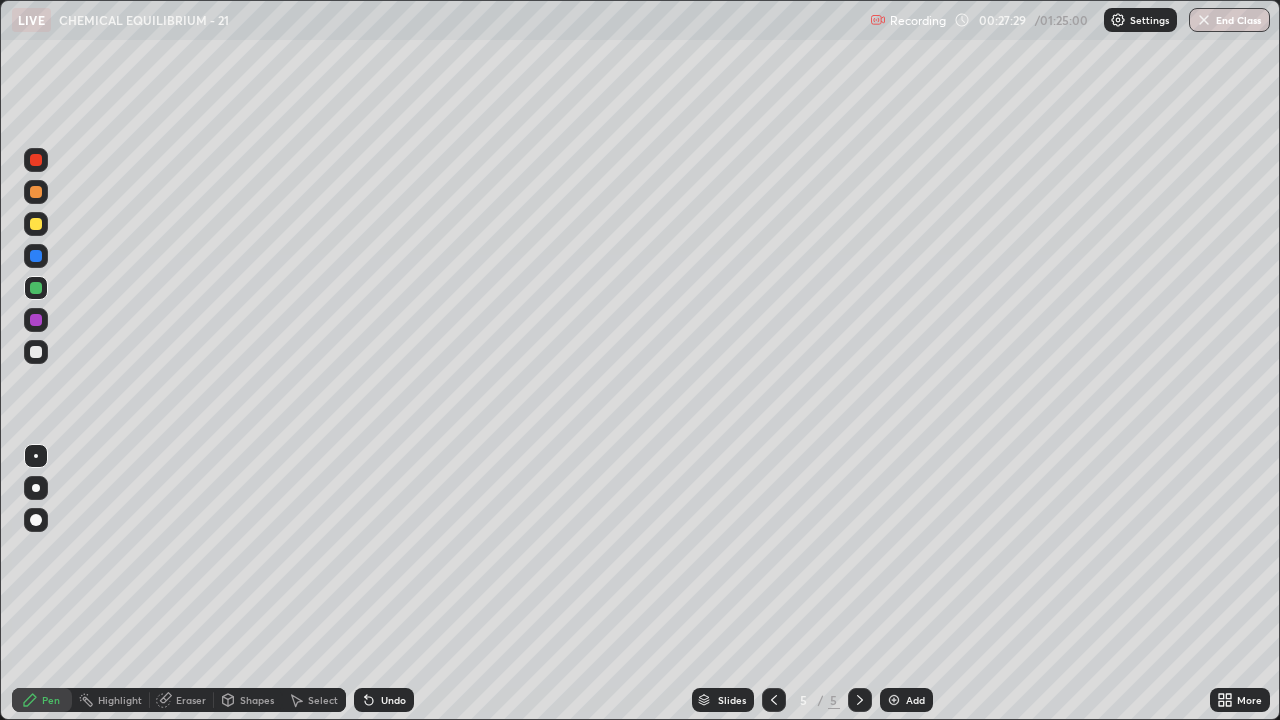 click at bounding box center [36, 352] 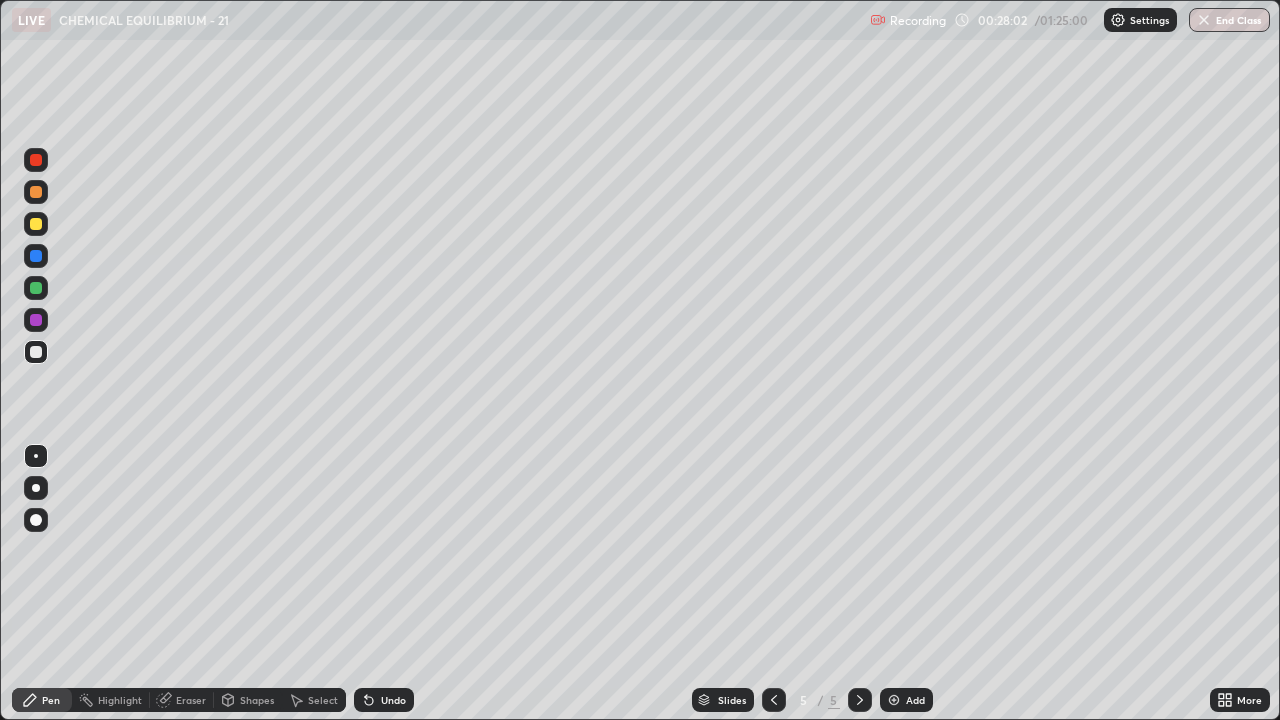 click 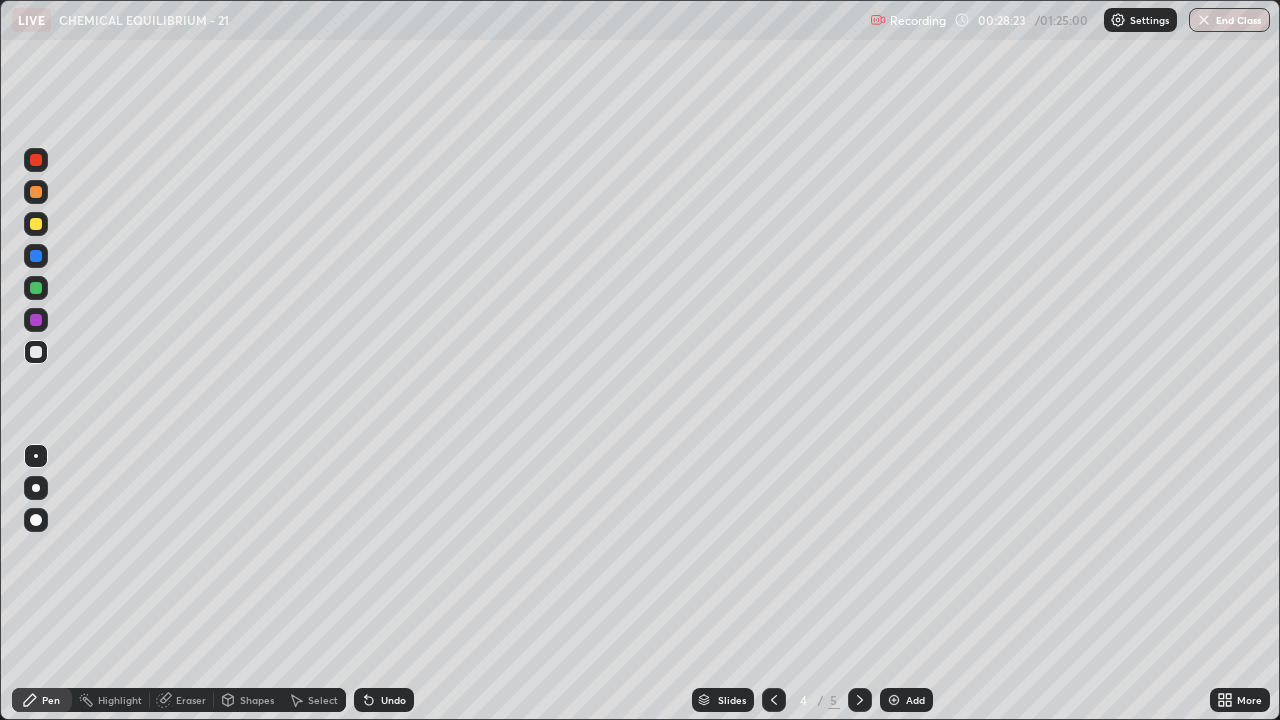 click 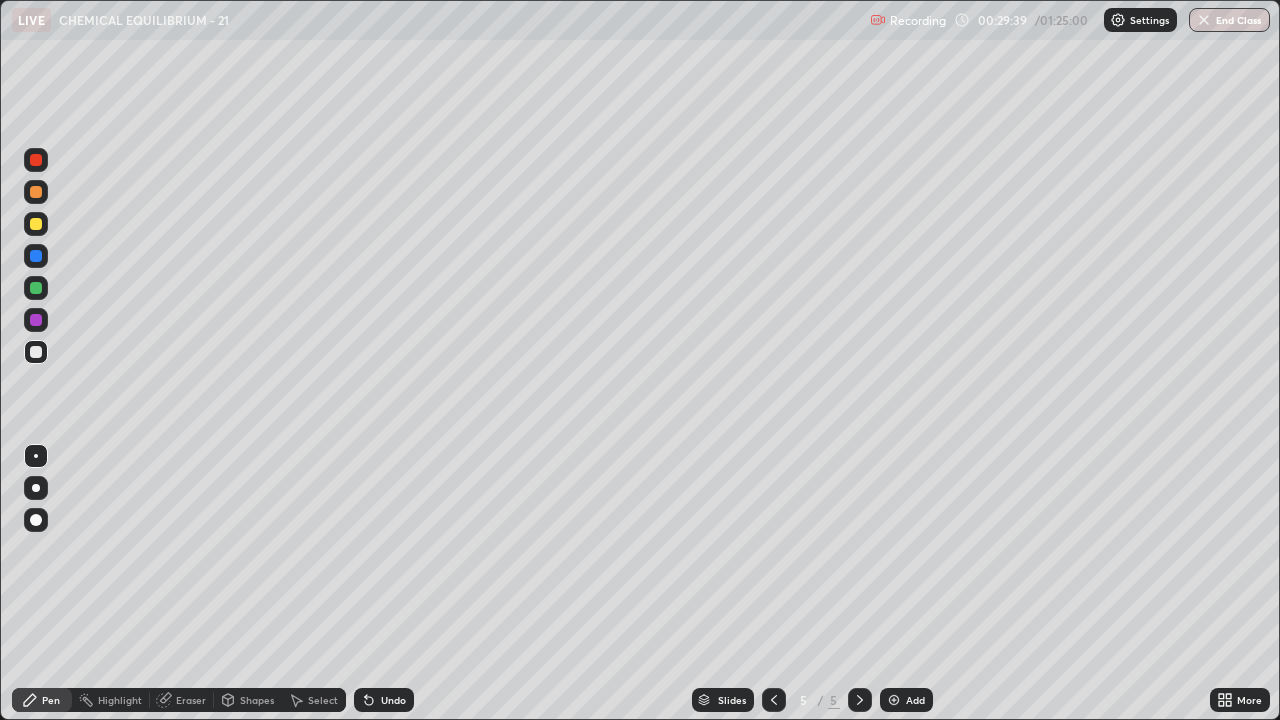 click 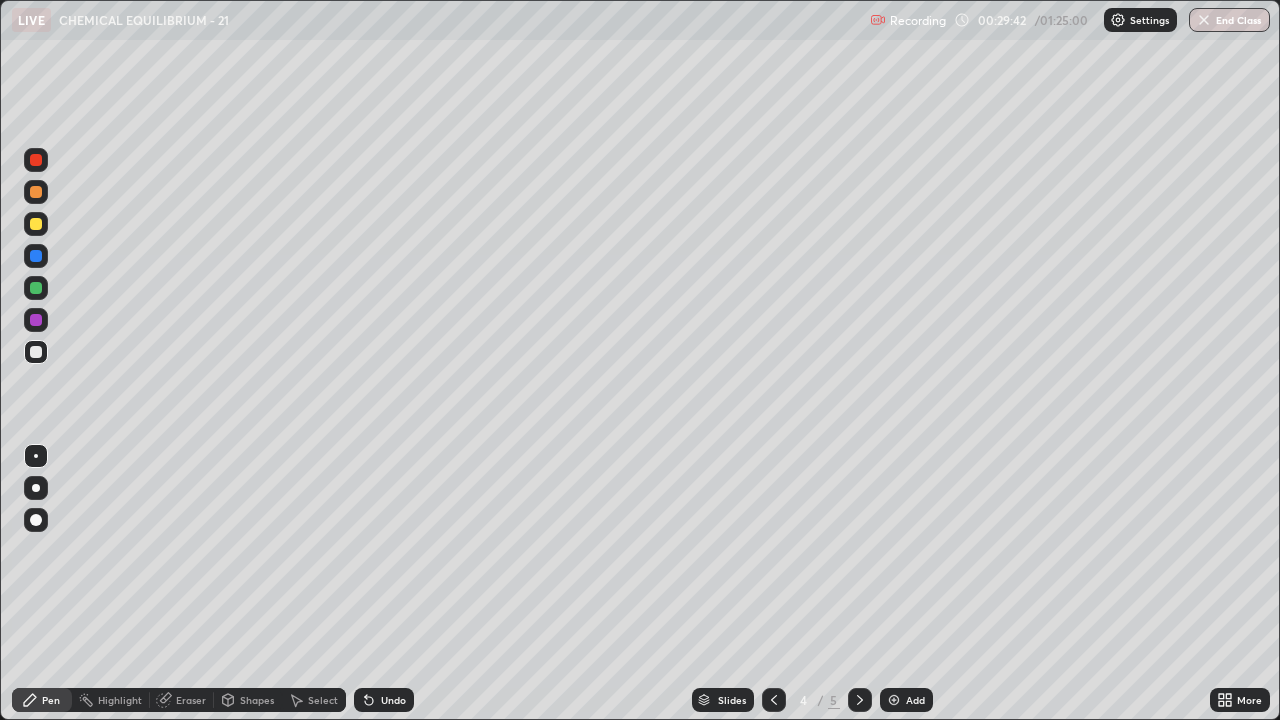 click 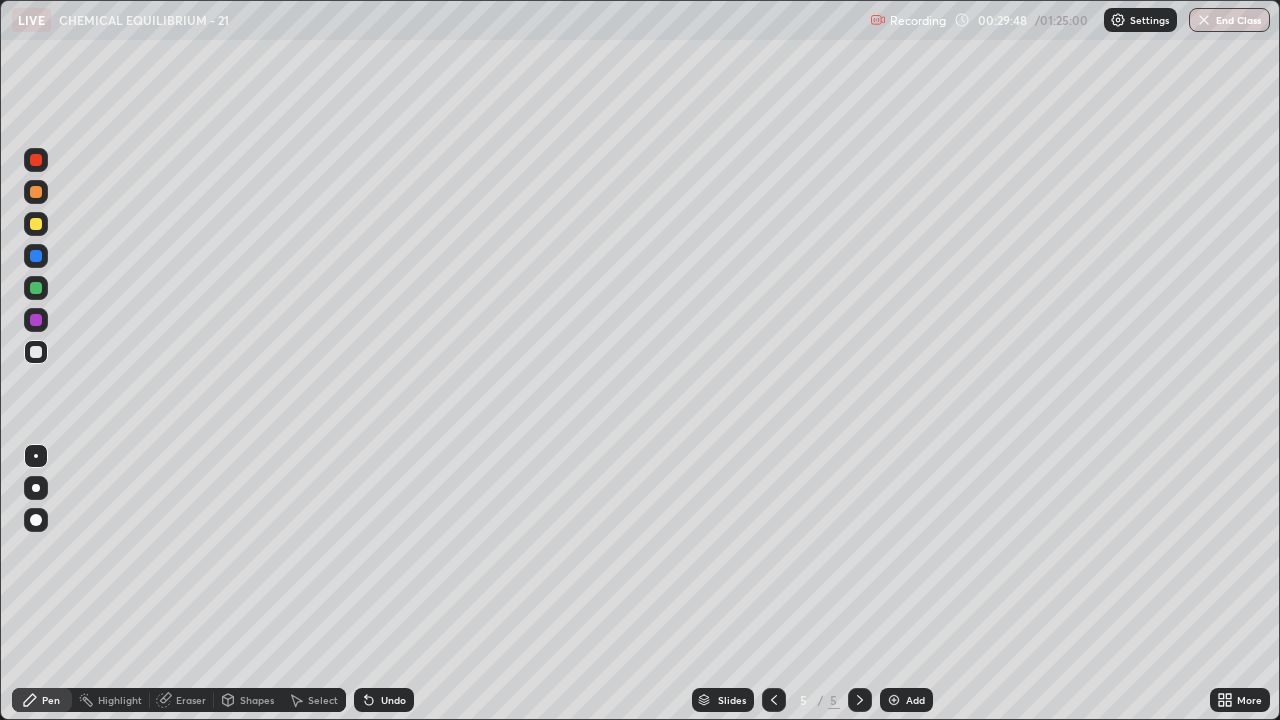 click on "Add" at bounding box center (906, 700) 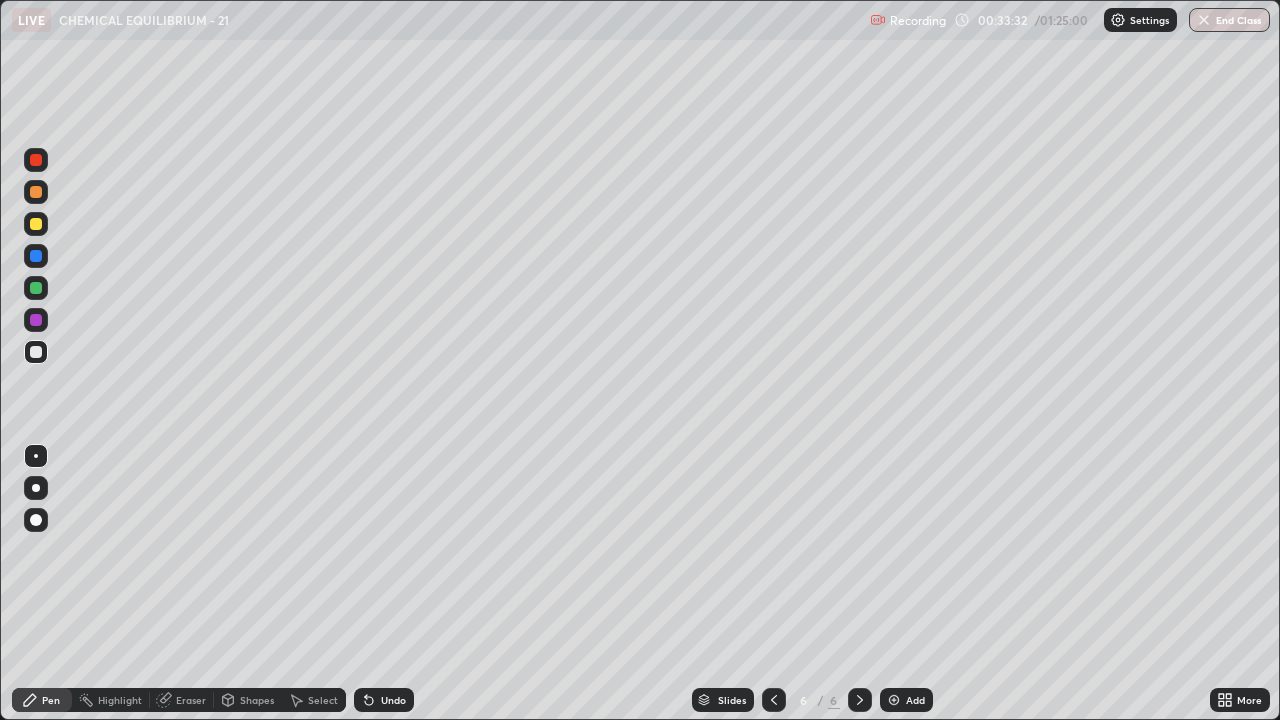 click on "Eraser" at bounding box center (191, 700) 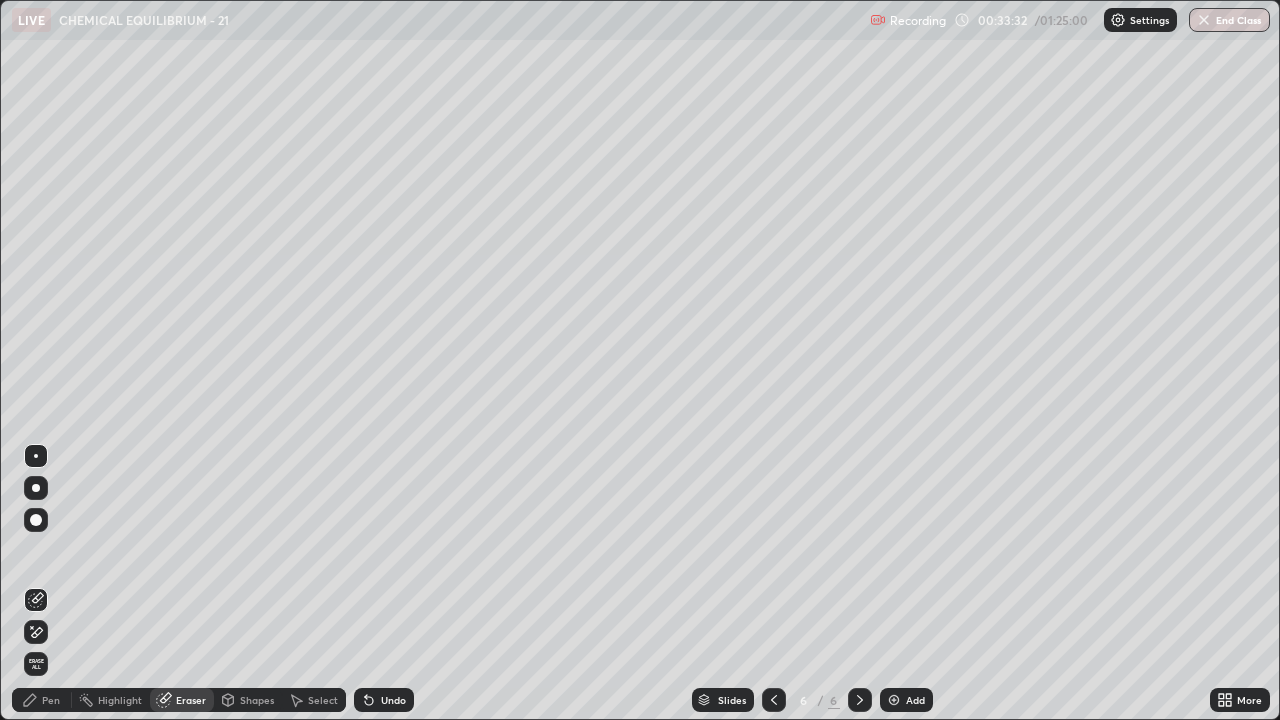 click on "Erase all" at bounding box center (36, 664) 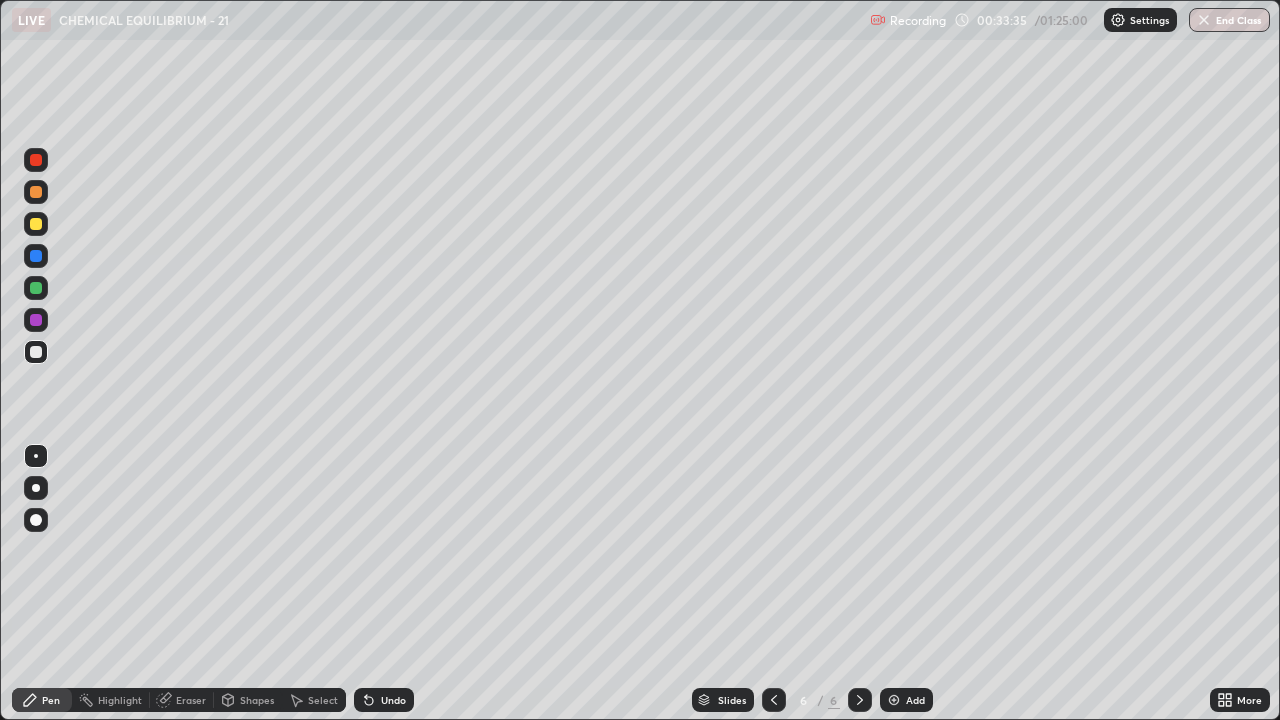 click at bounding box center (36, 224) 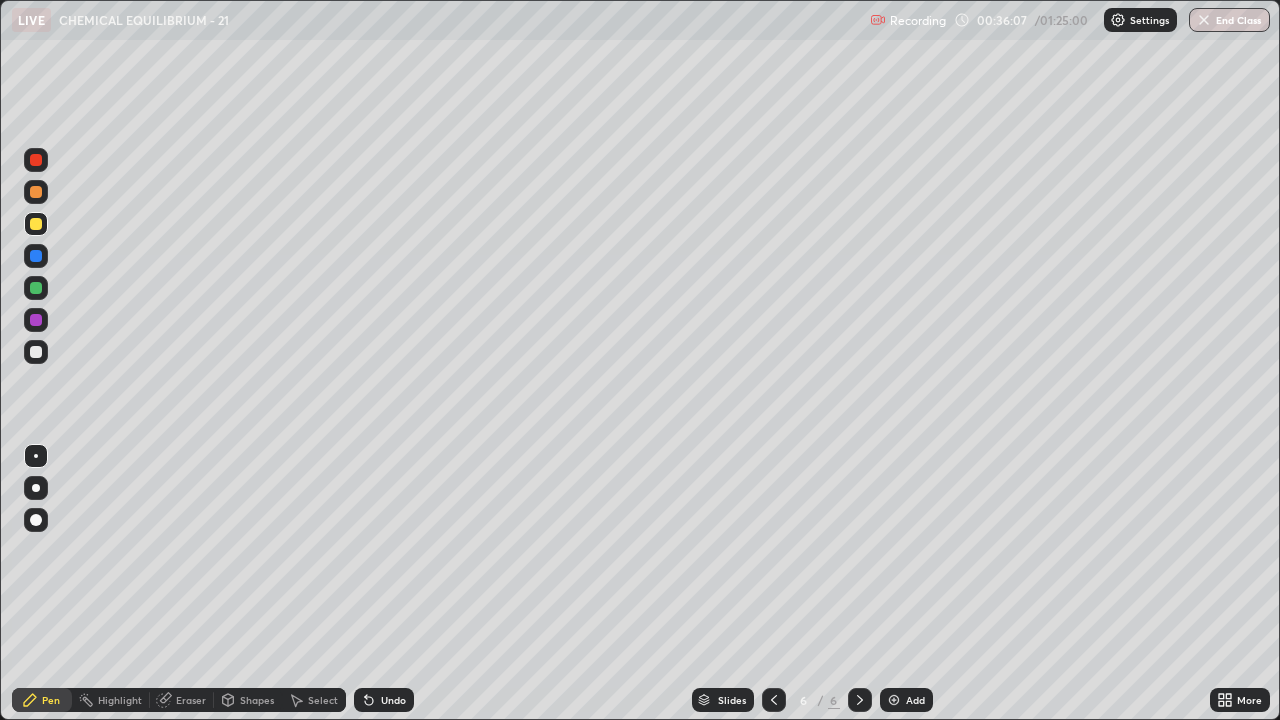 click 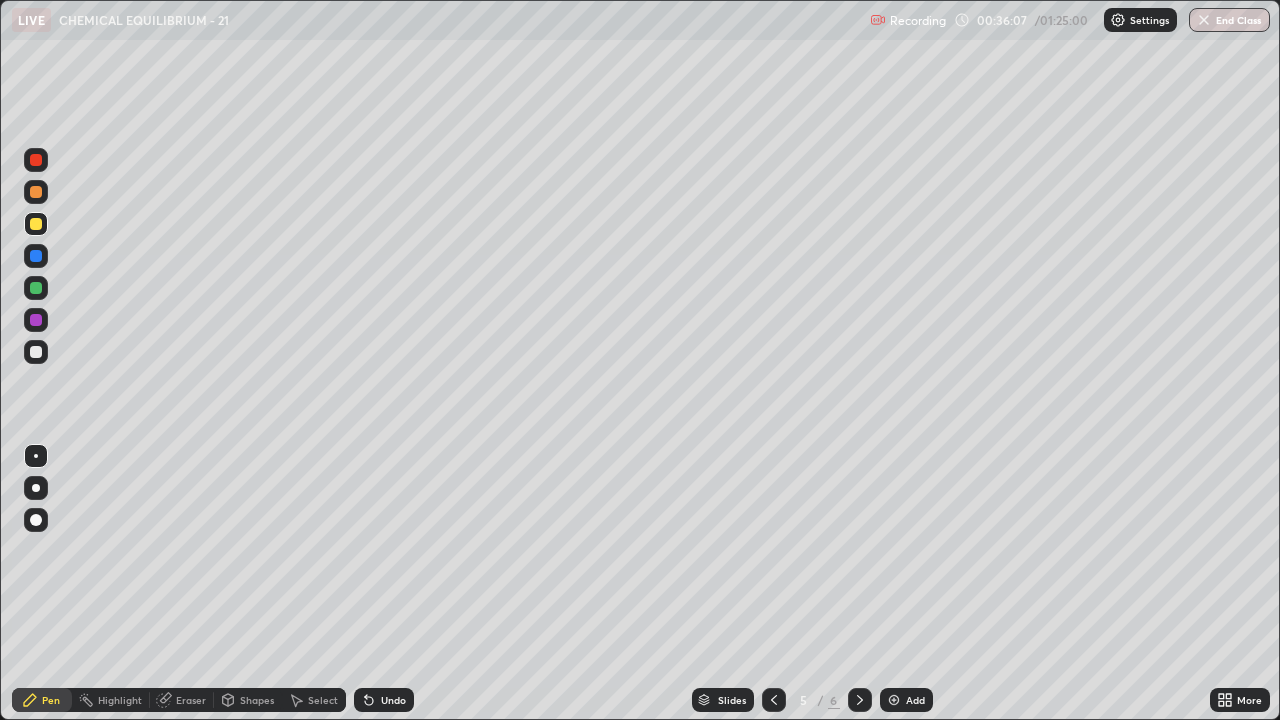 click 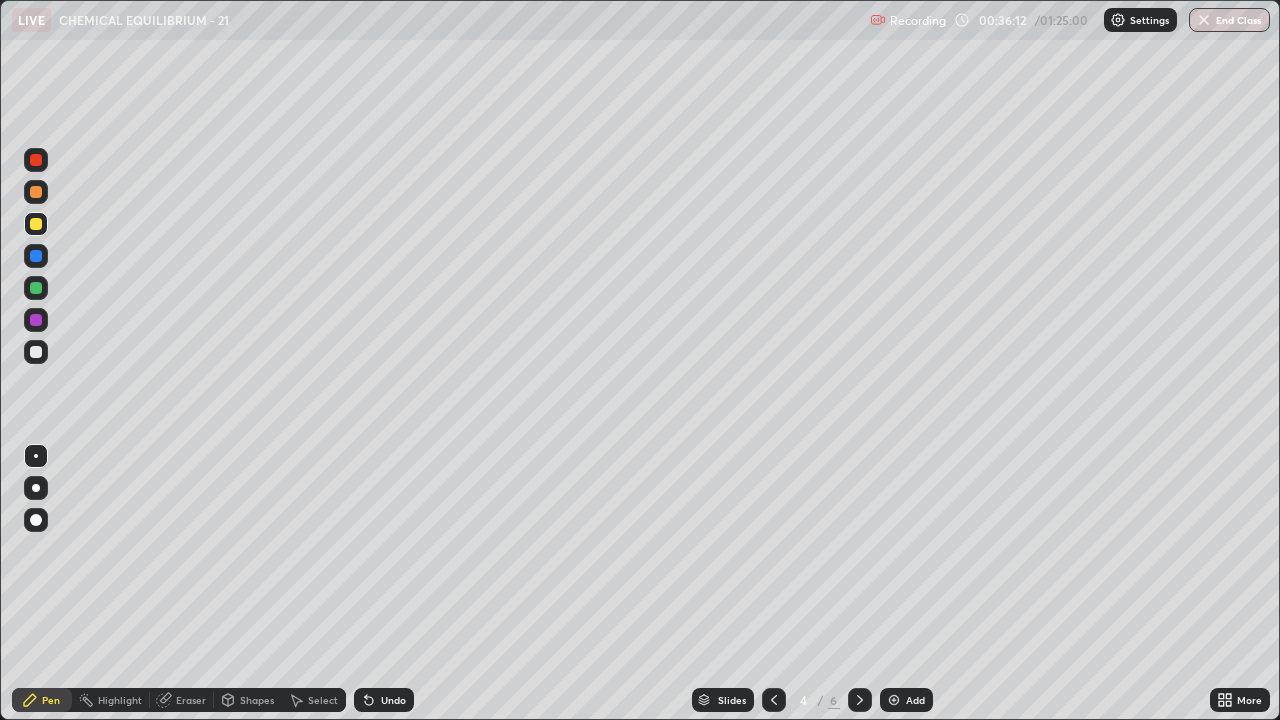 click 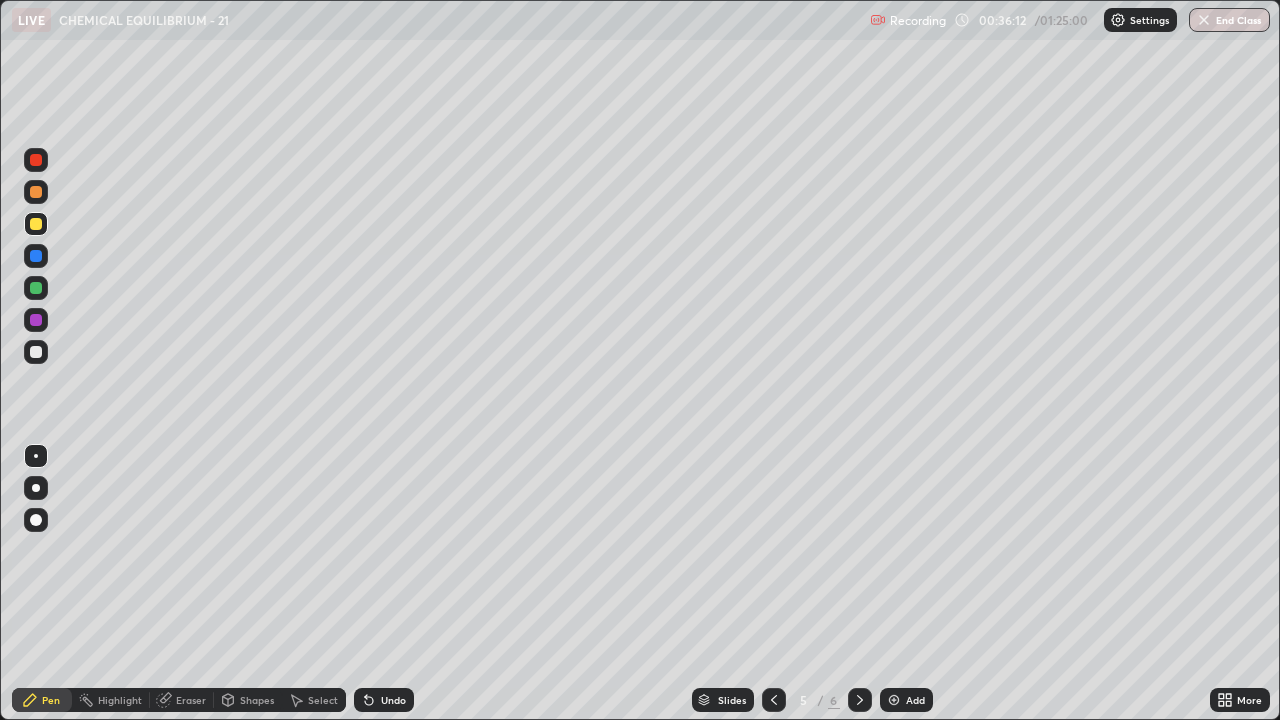 click at bounding box center [860, 700] 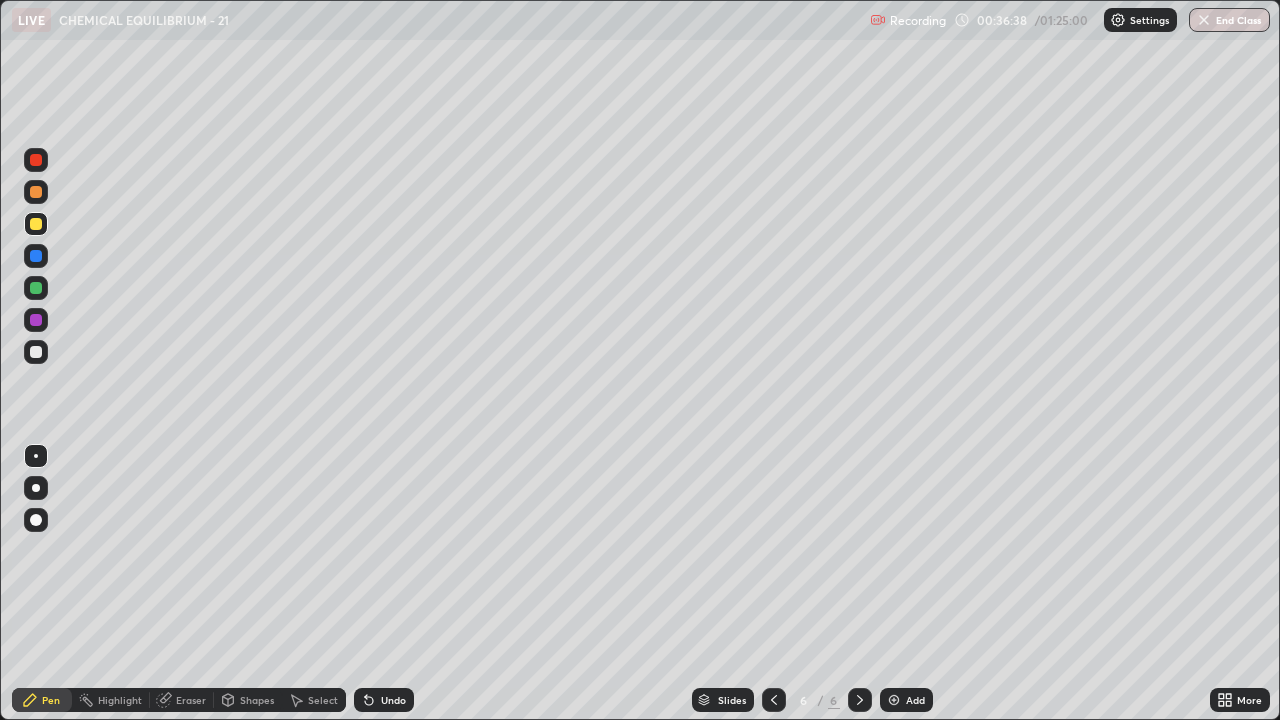 click at bounding box center [36, 320] 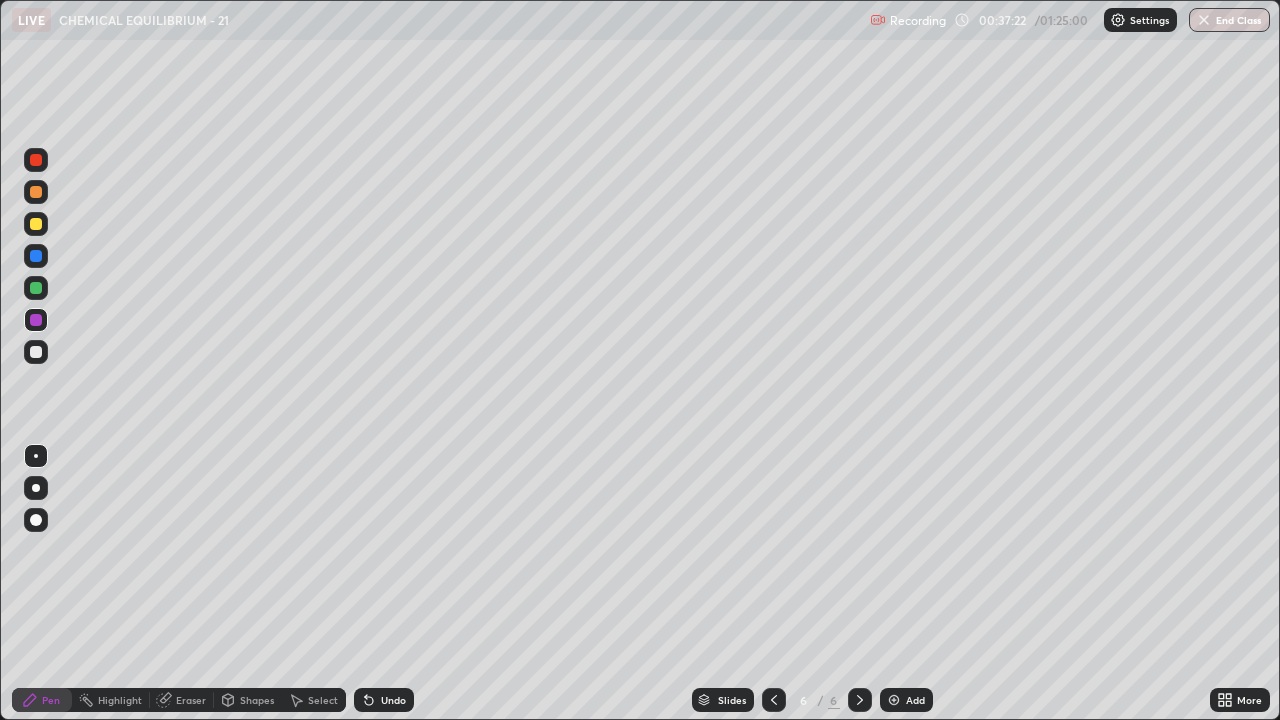 click 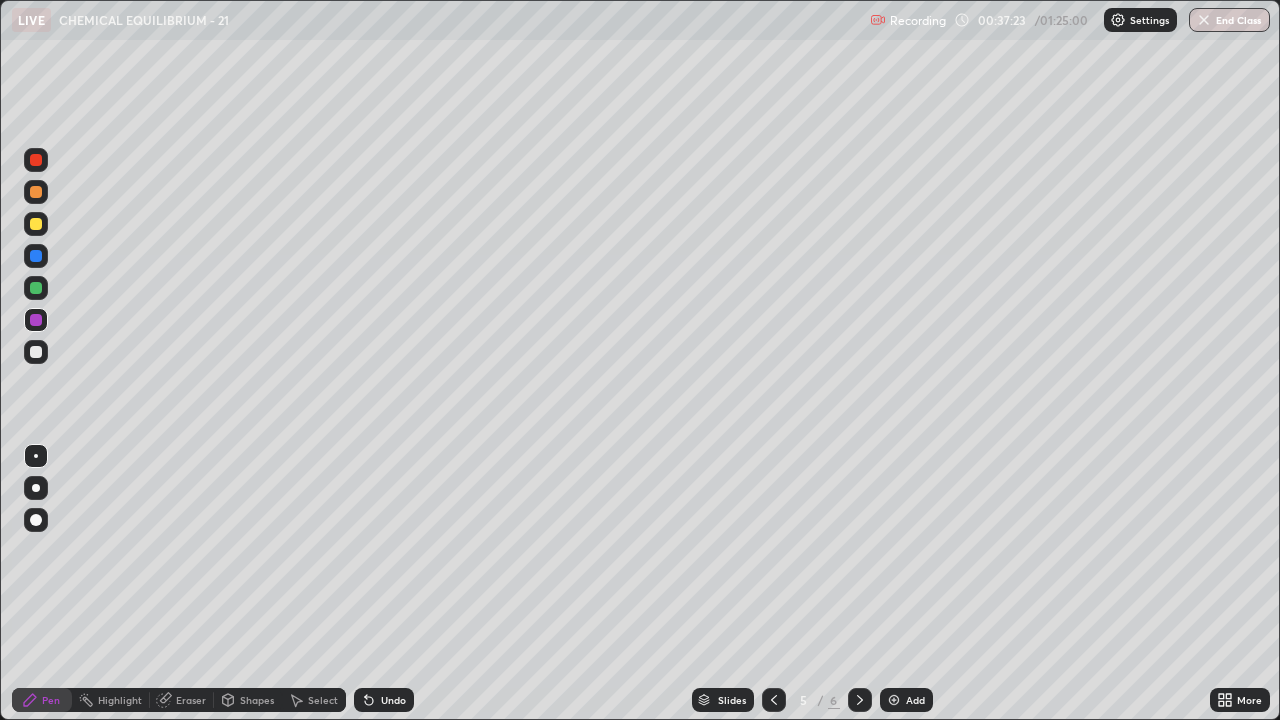 click 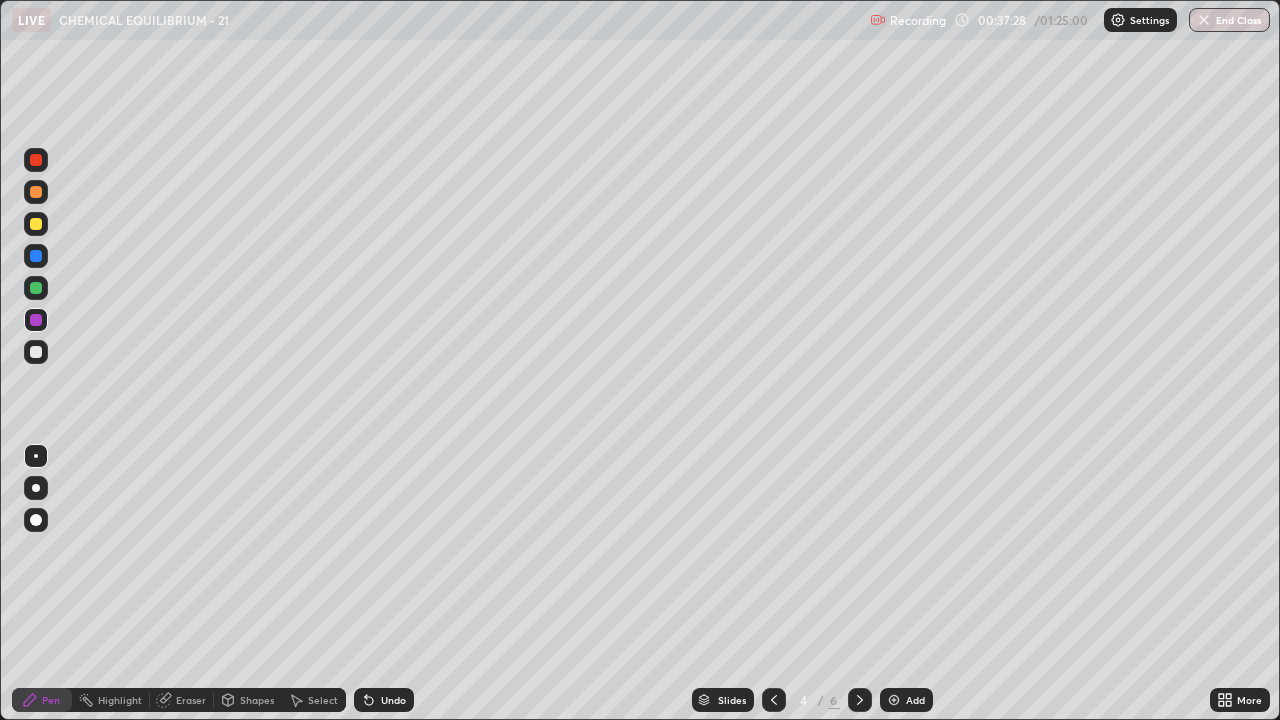 click 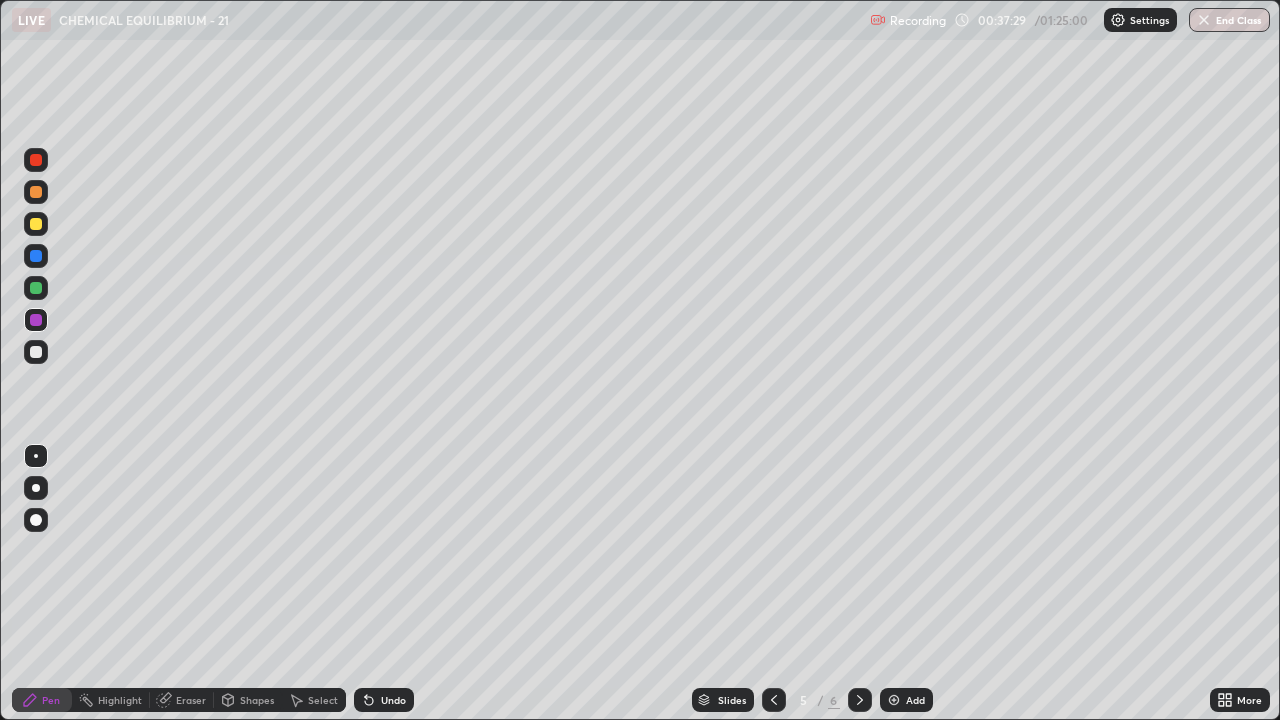 click 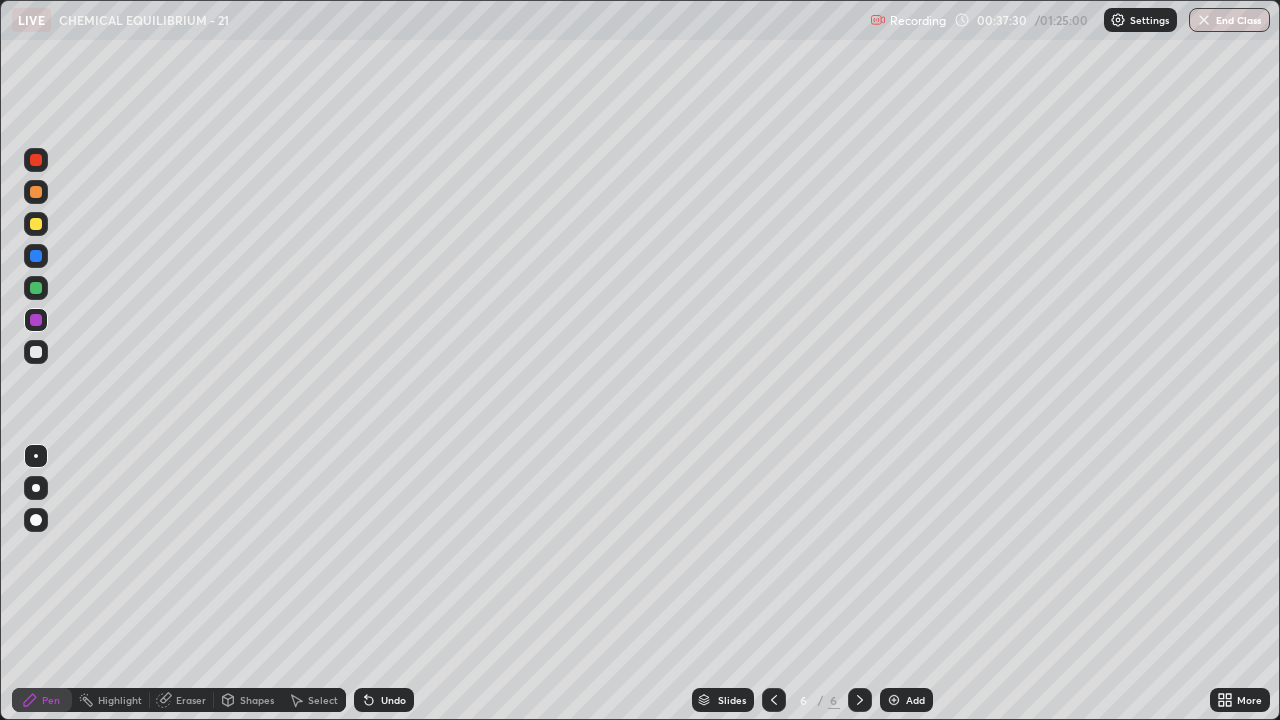 click on "Add" at bounding box center [906, 700] 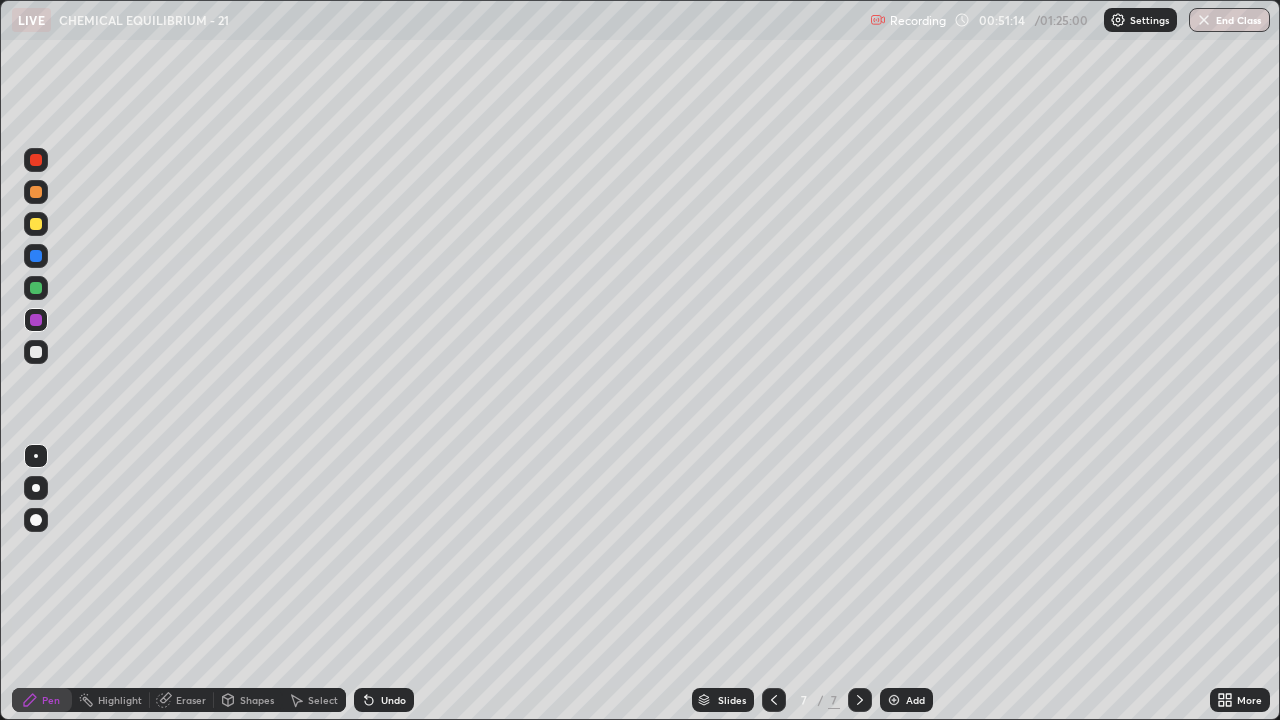 click 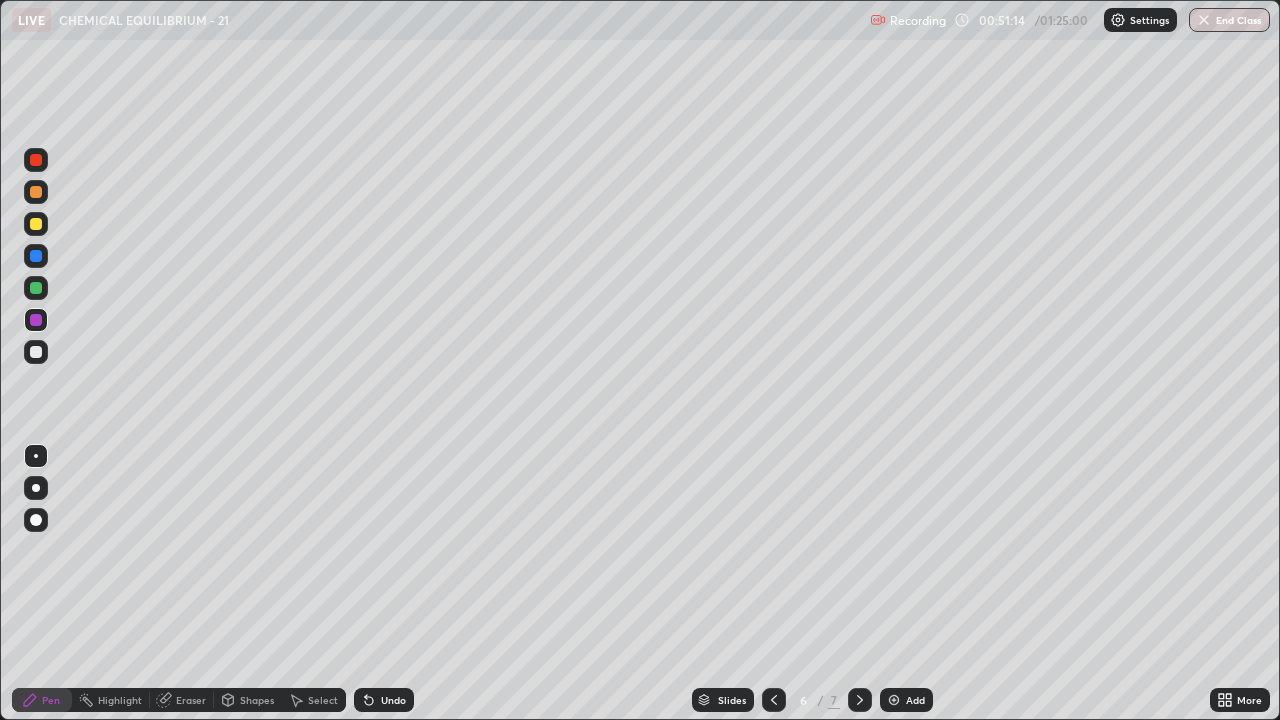 click 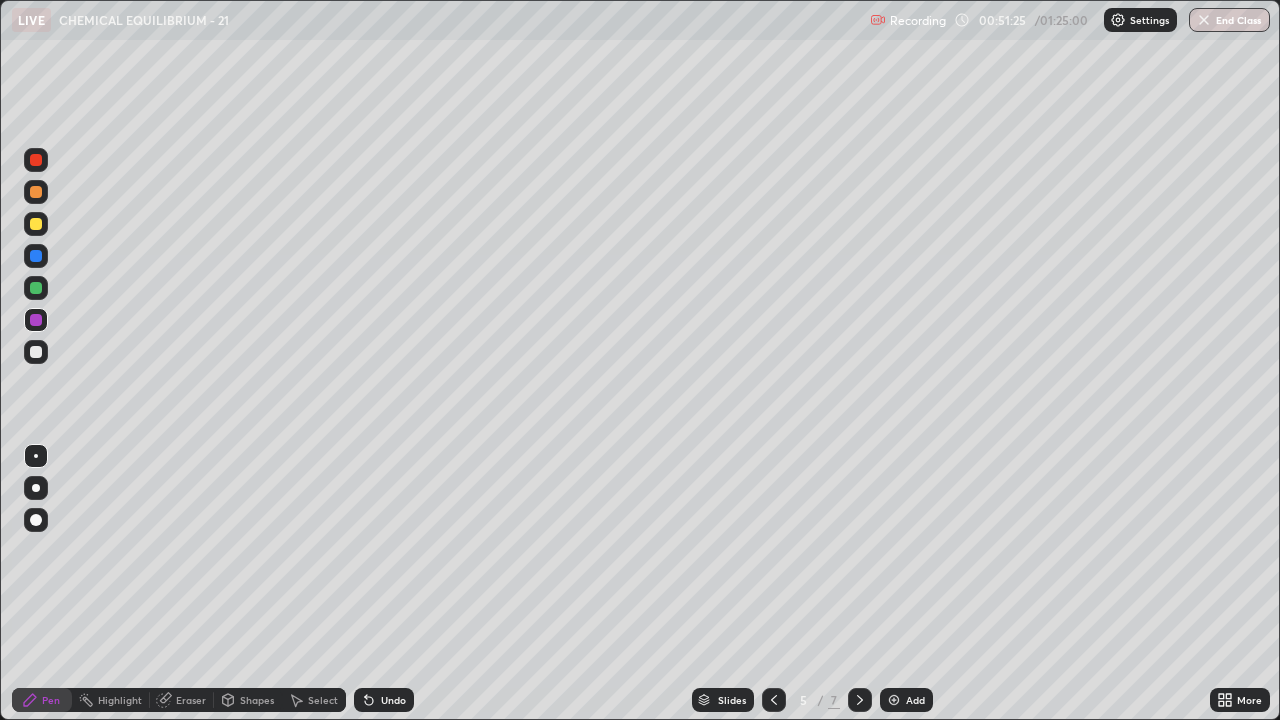 click 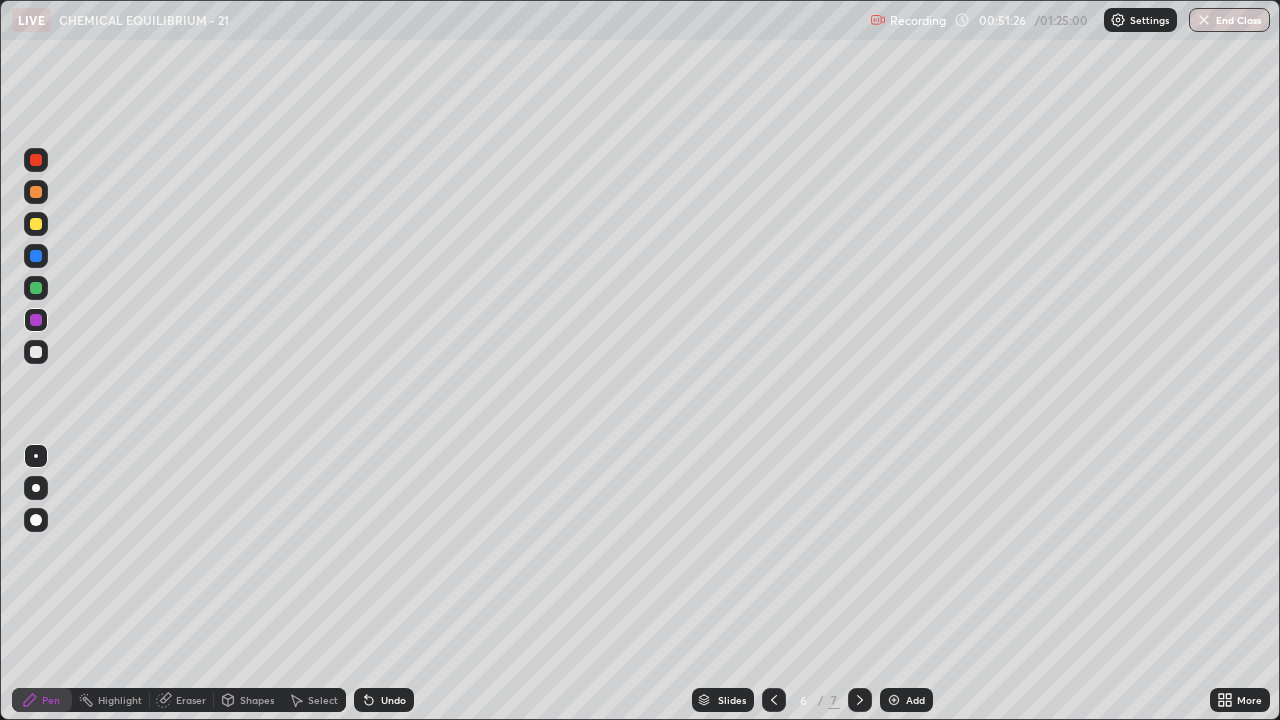 click 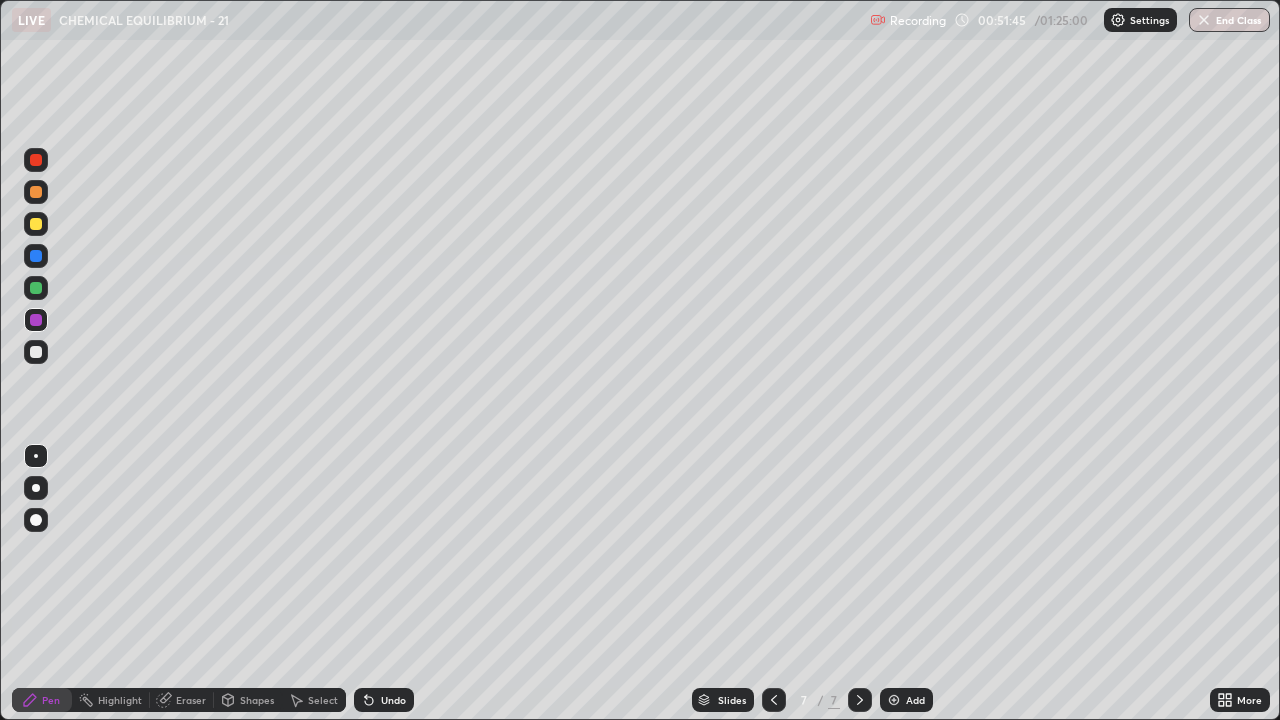 click at bounding box center (894, 700) 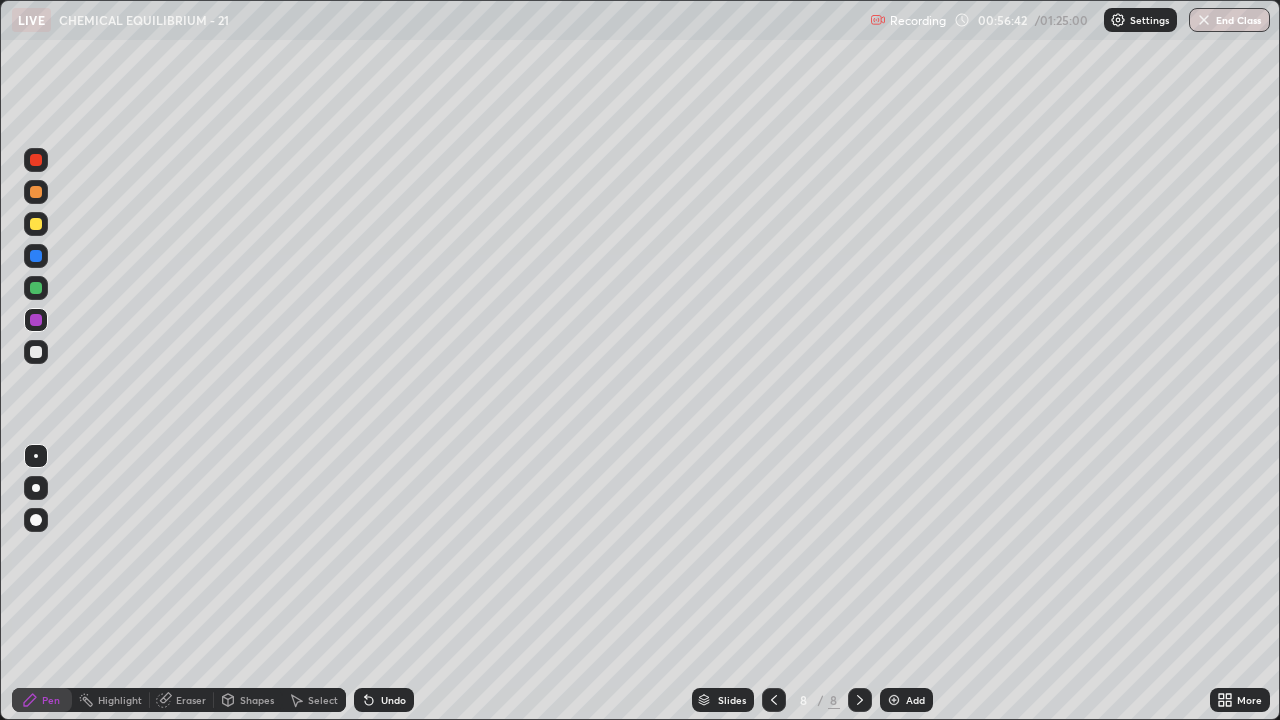 click at bounding box center (36, 288) 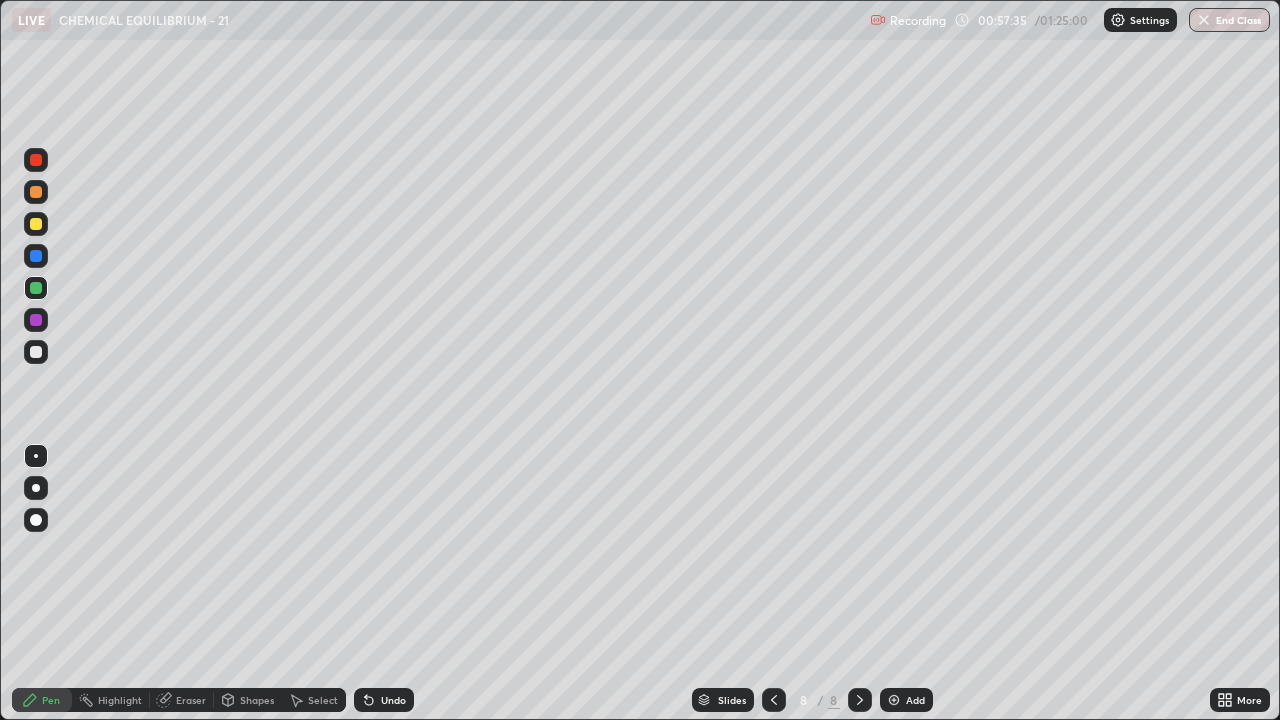 click at bounding box center (36, 352) 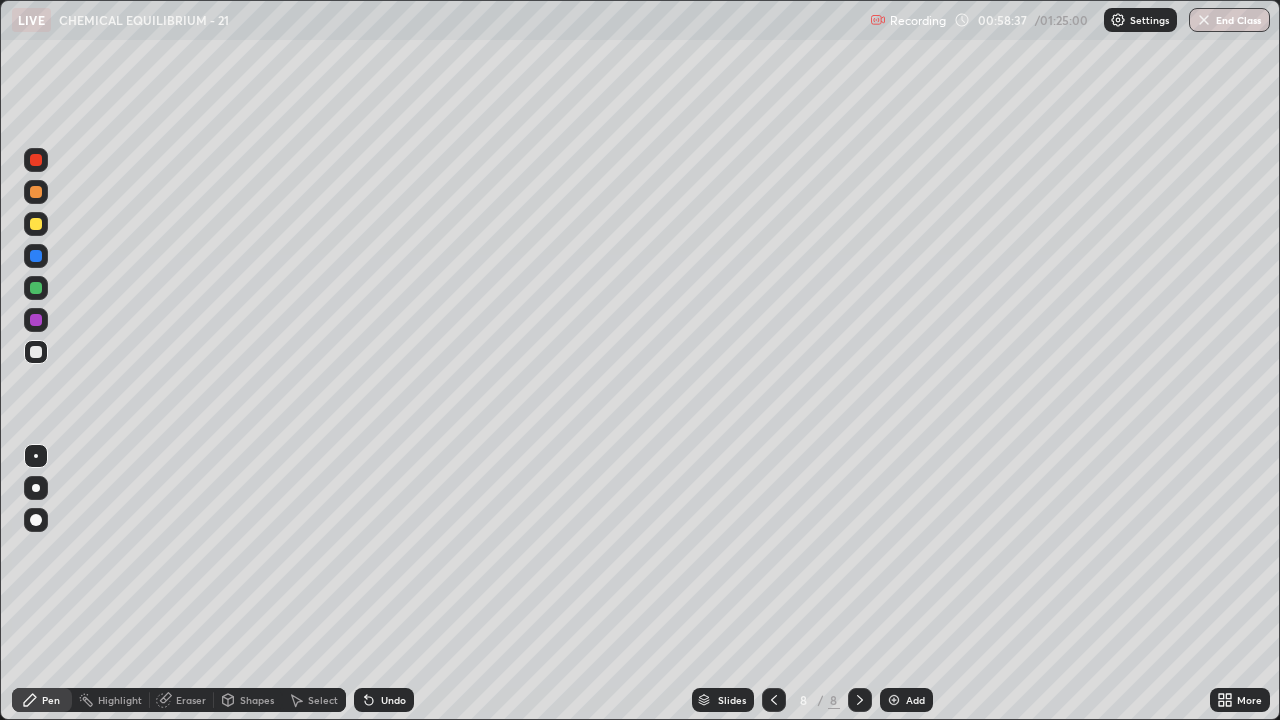 click on "Undo" at bounding box center (393, 700) 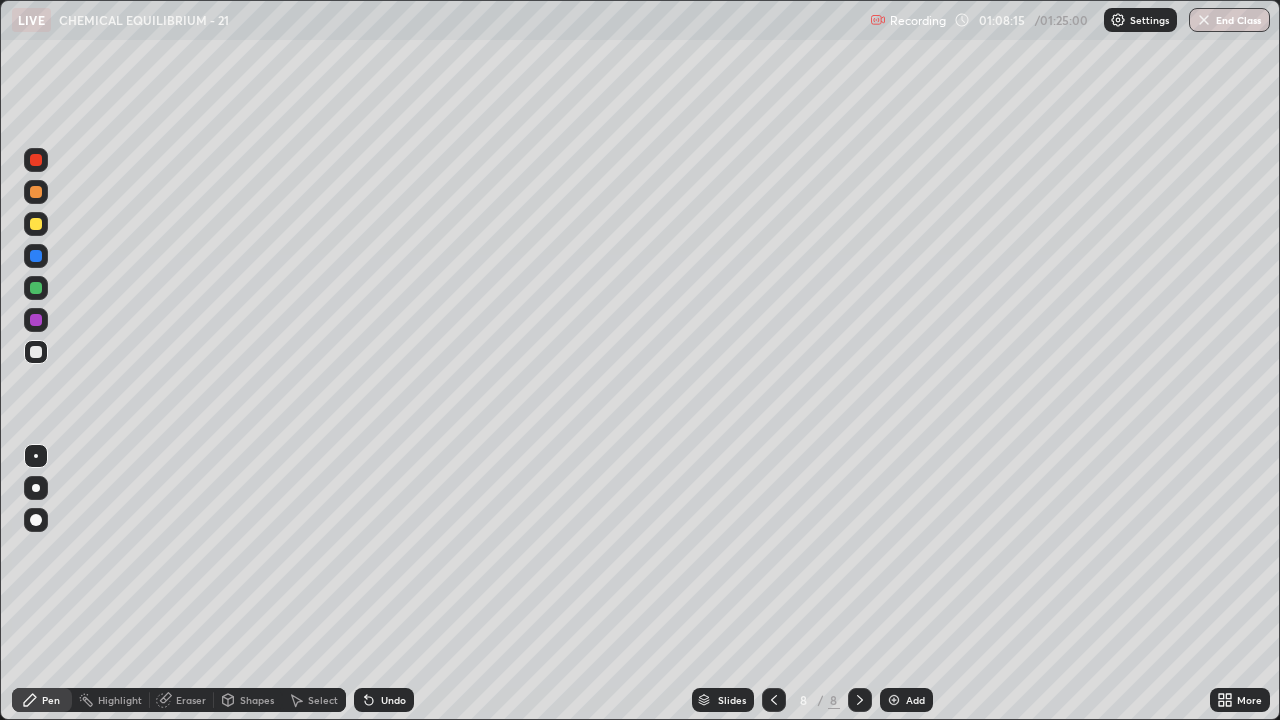 click at bounding box center [36, 320] 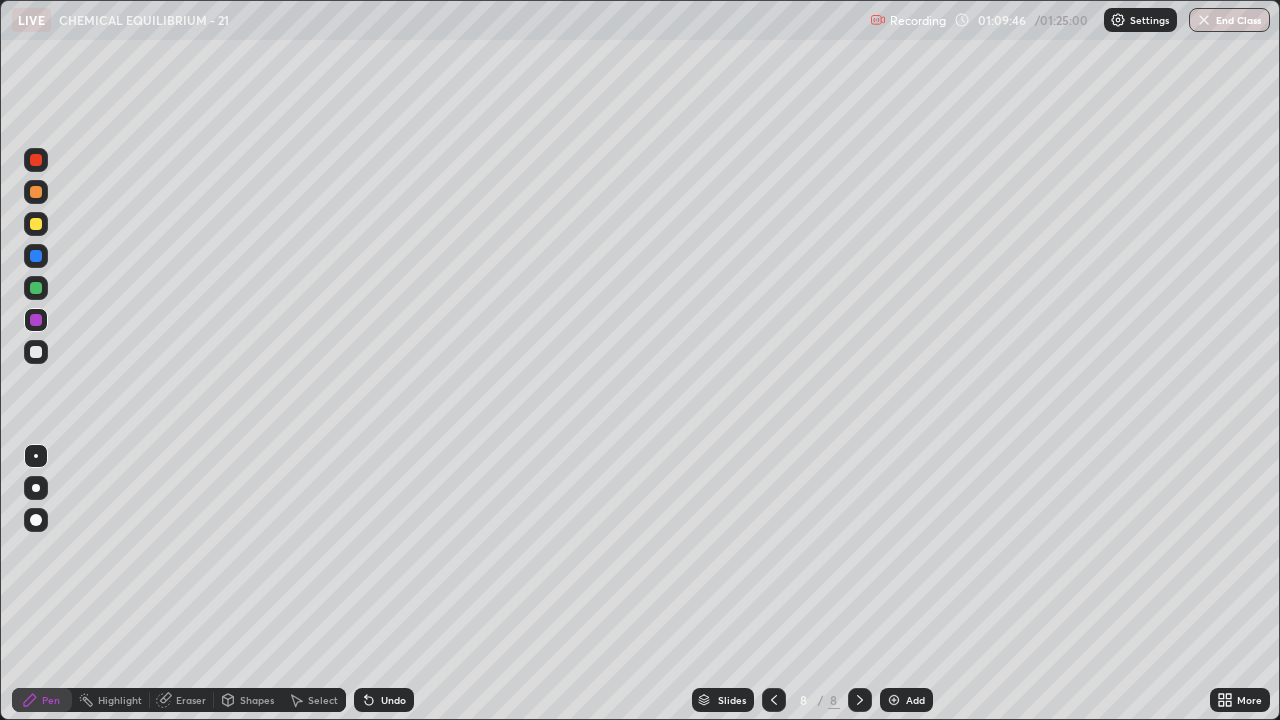 click at bounding box center (36, 224) 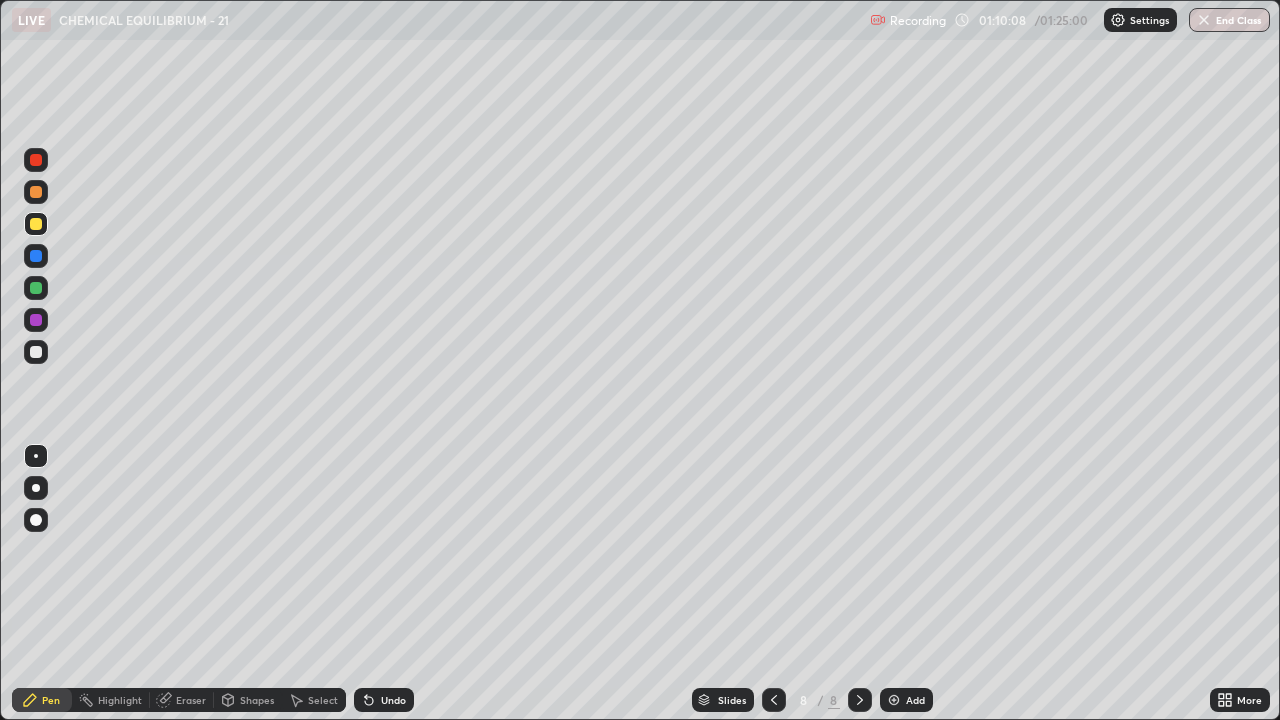 click on "Undo" at bounding box center (393, 700) 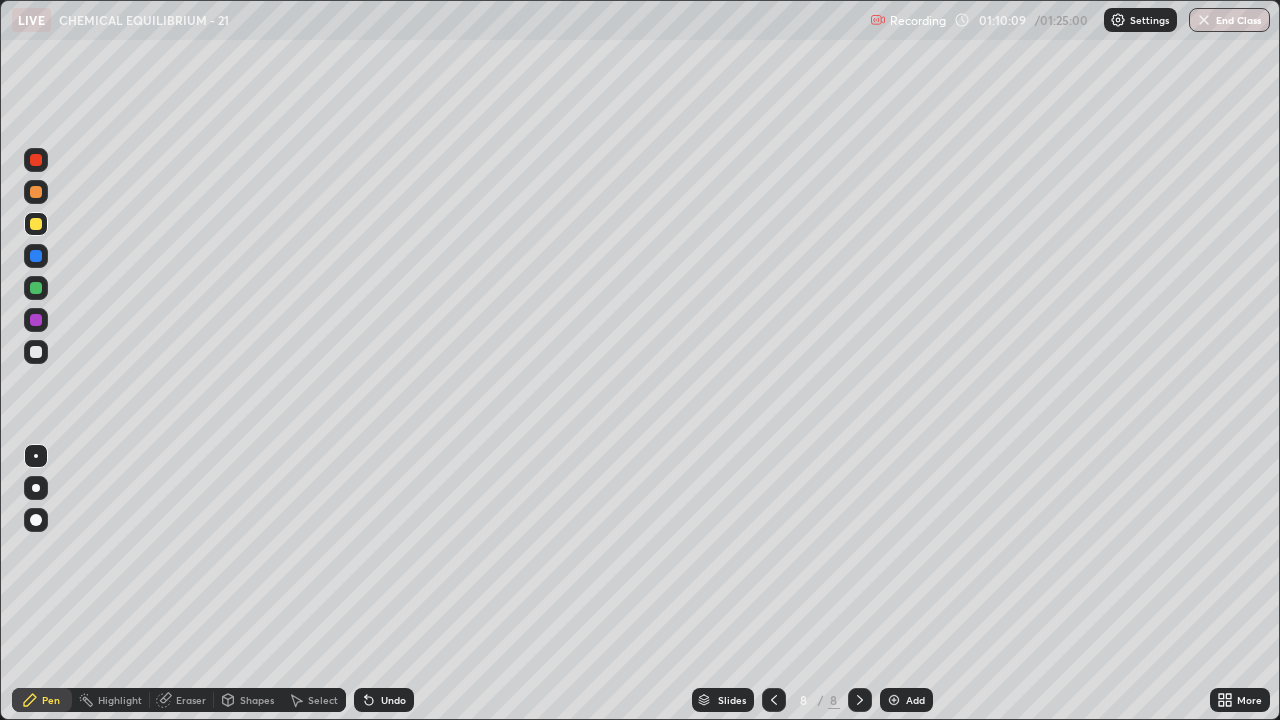 click on "Undo" at bounding box center (393, 700) 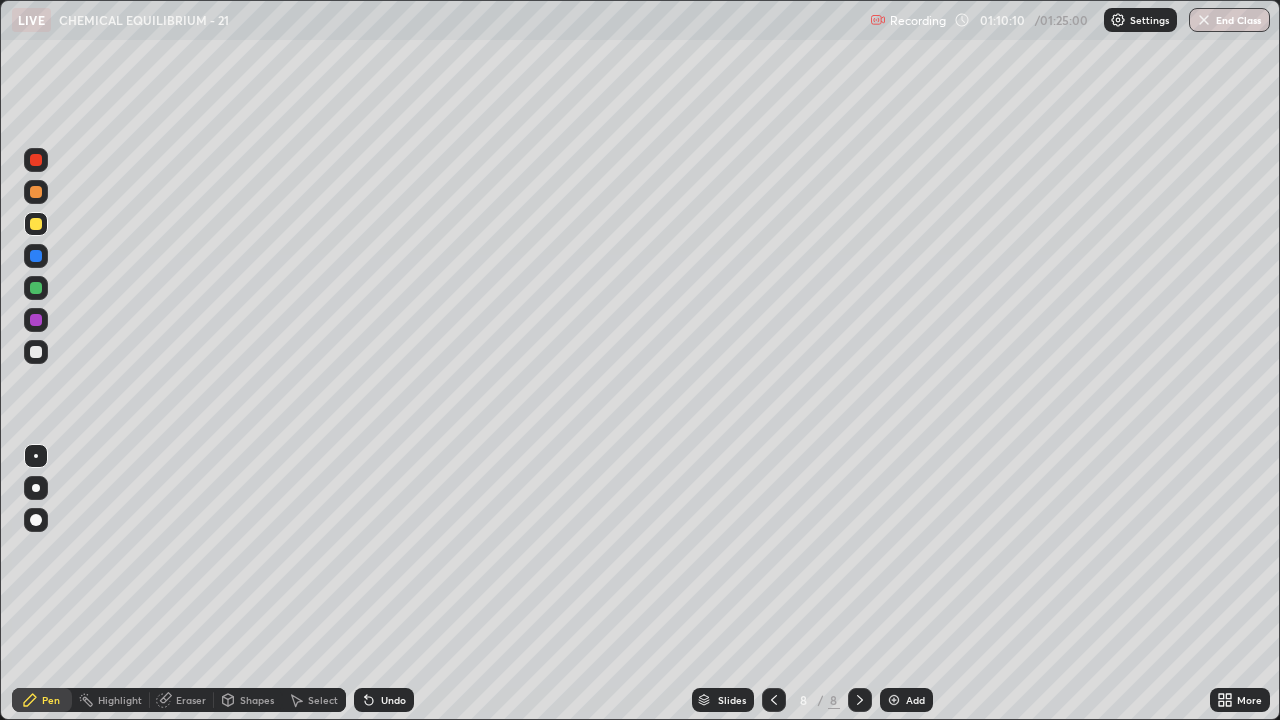 click on "Undo" at bounding box center (393, 700) 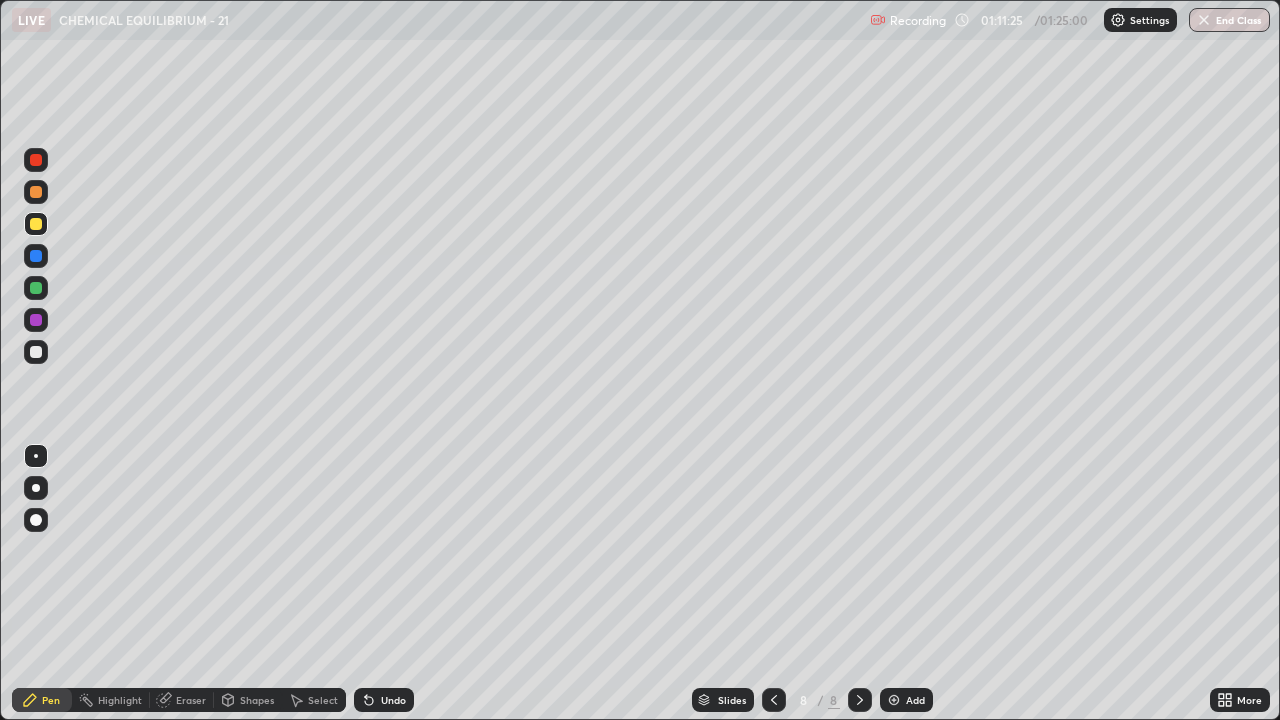 click at bounding box center (36, 256) 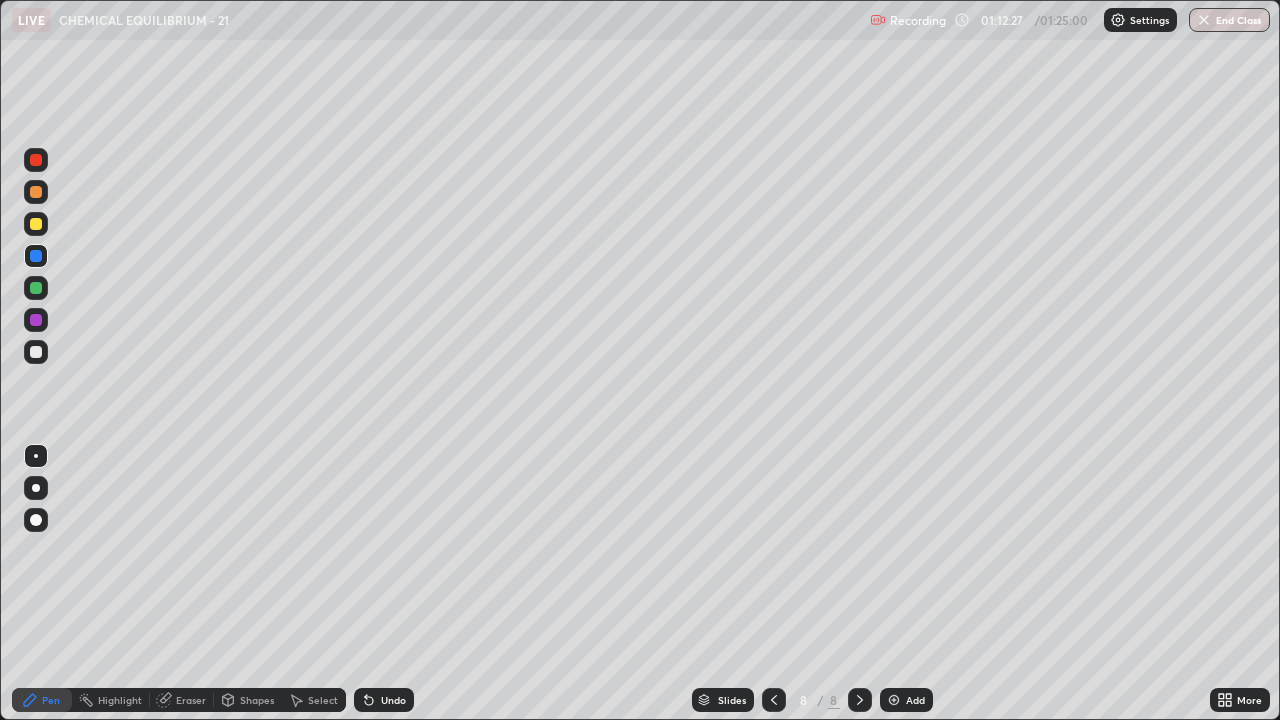 click on "Eraser" at bounding box center [191, 700] 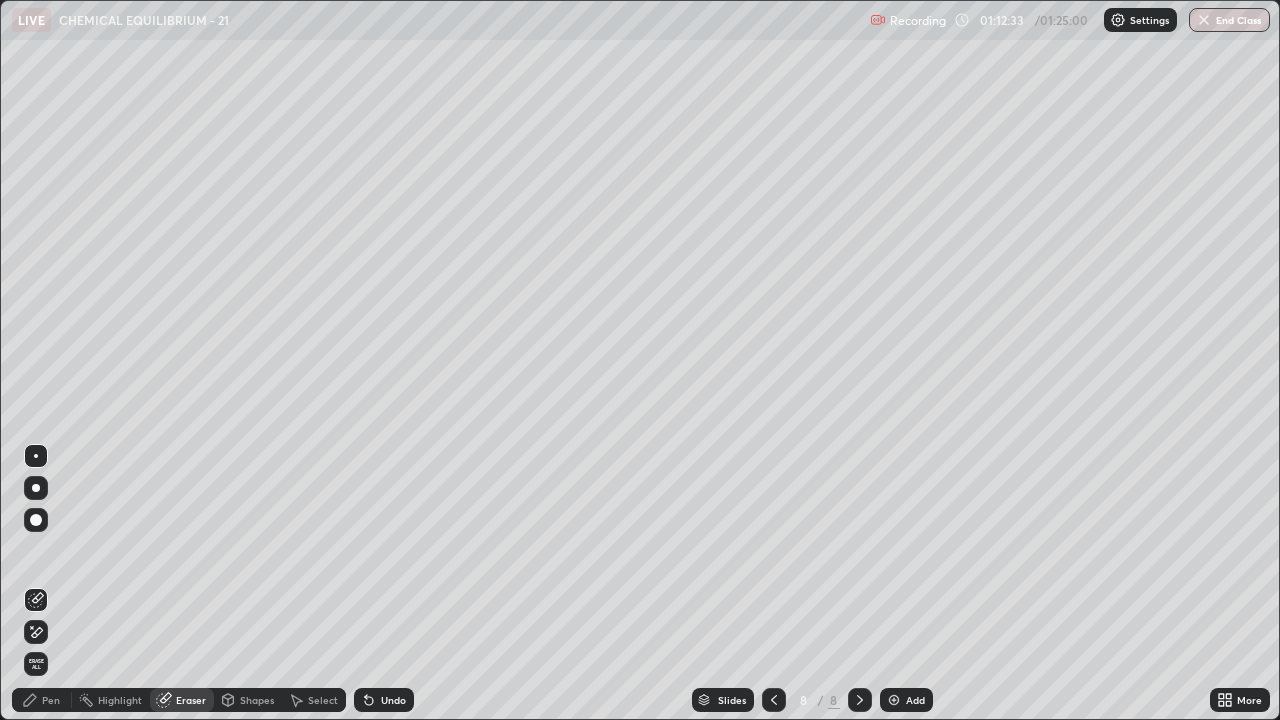 click on "Pen" at bounding box center (51, 700) 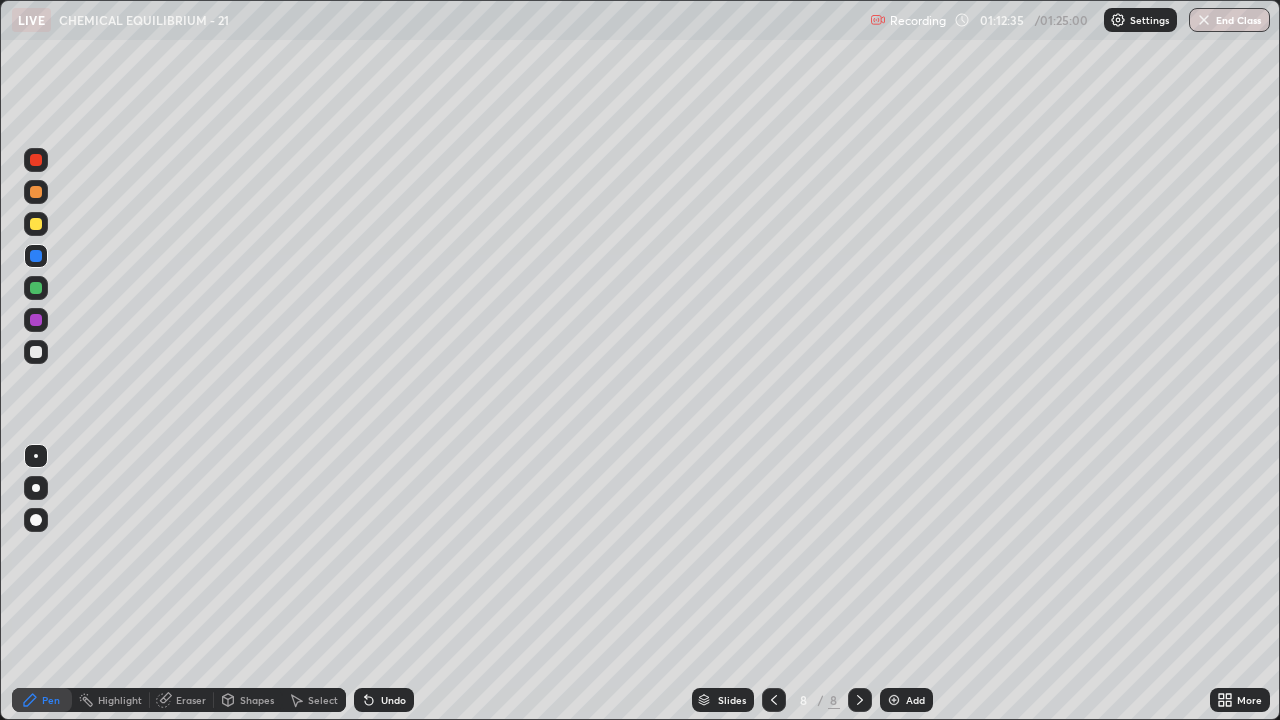click at bounding box center [36, 288] 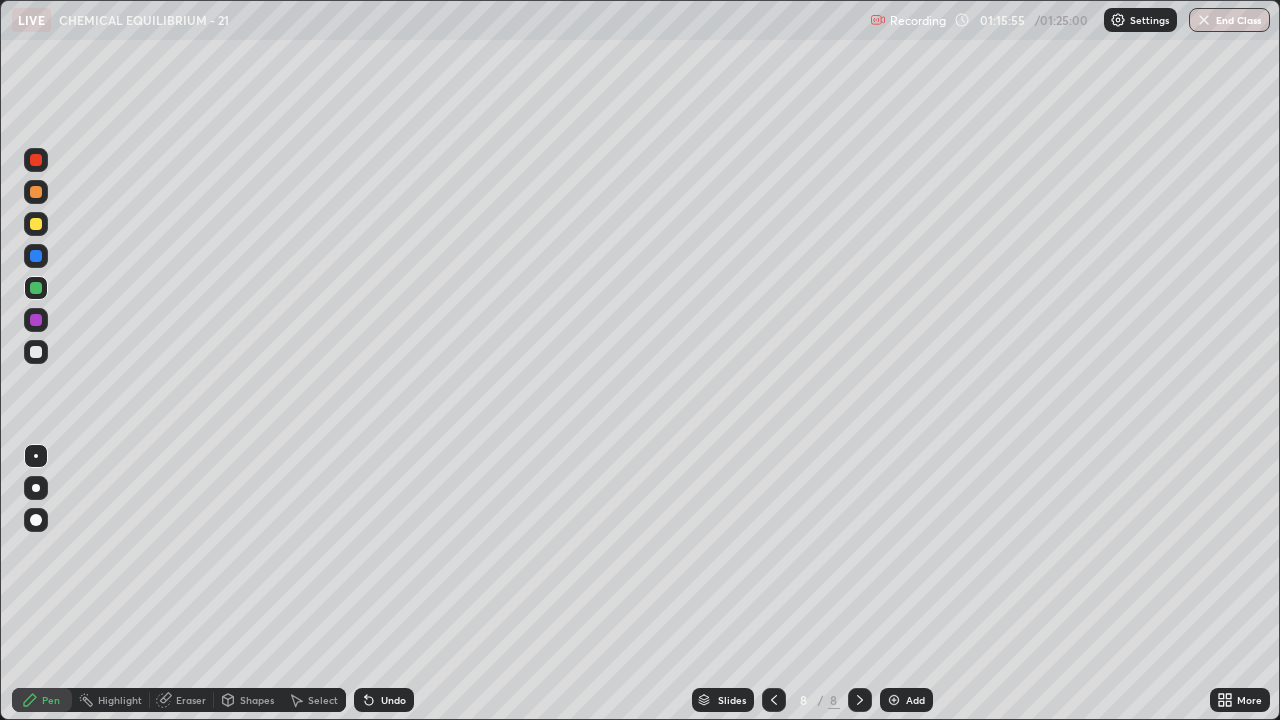 click on "Add" at bounding box center [915, 700] 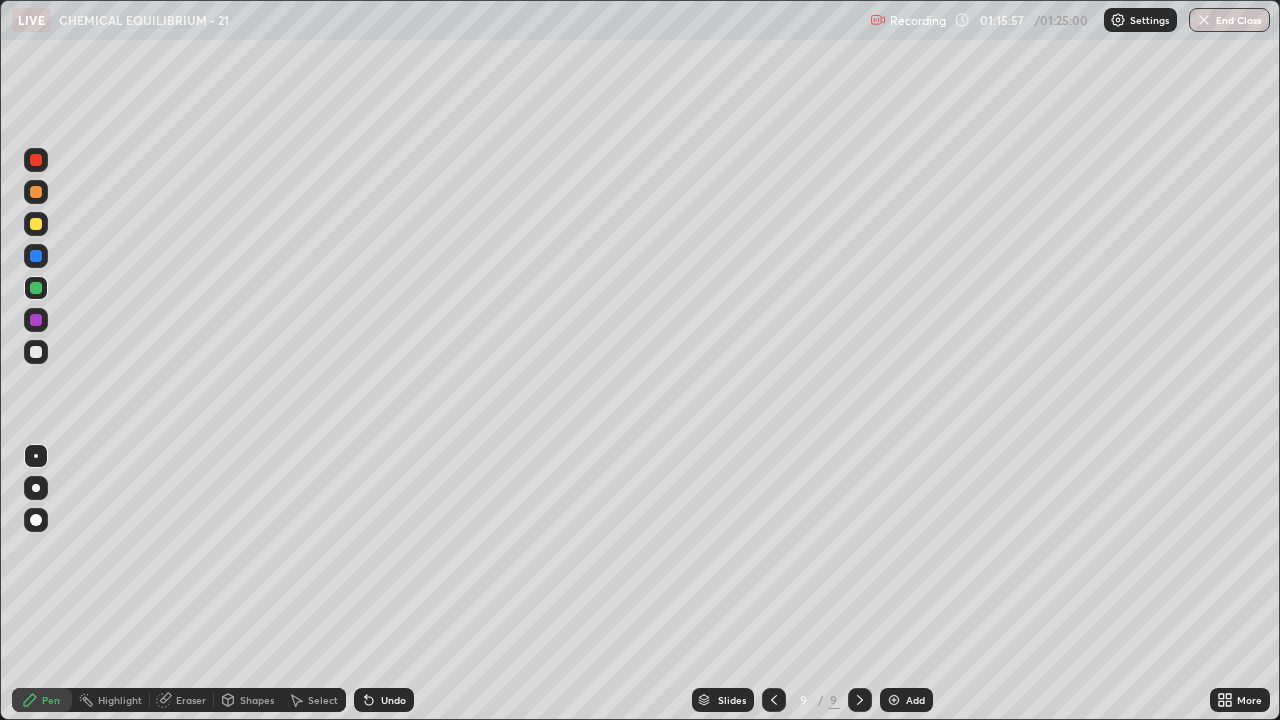 click at bounding box center (36, 224) 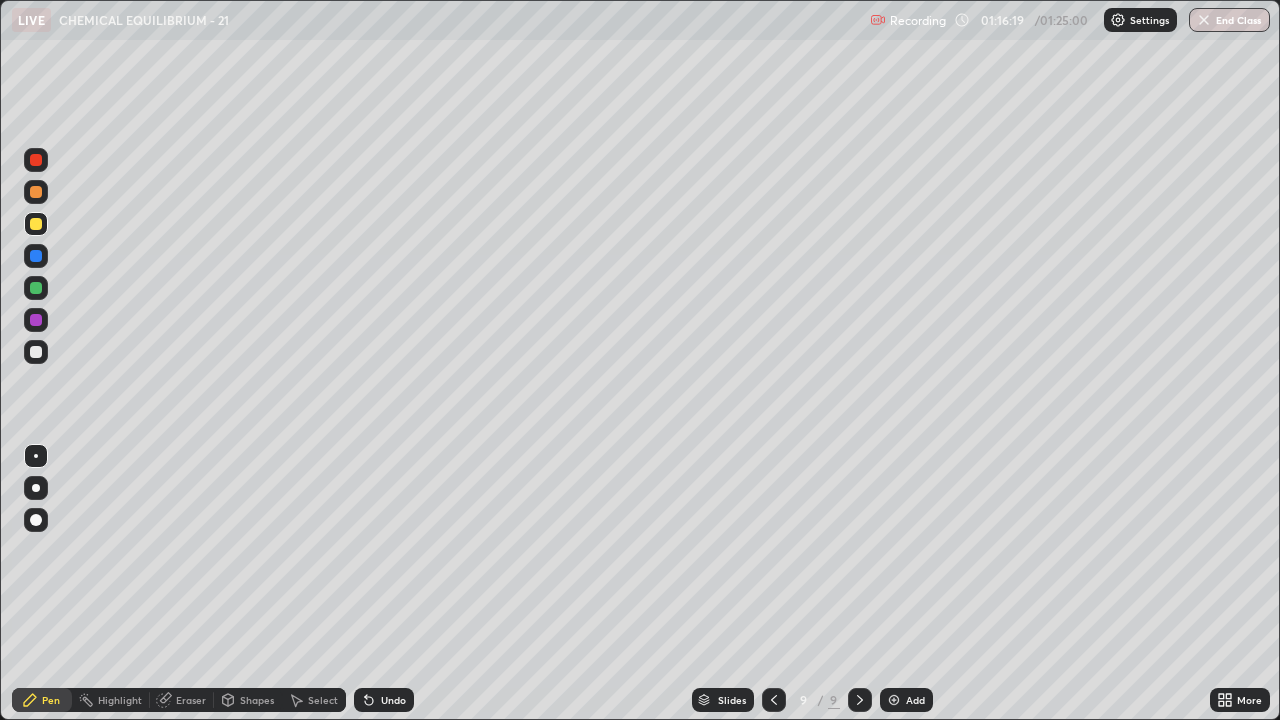 click at bounding box center (36, 352) 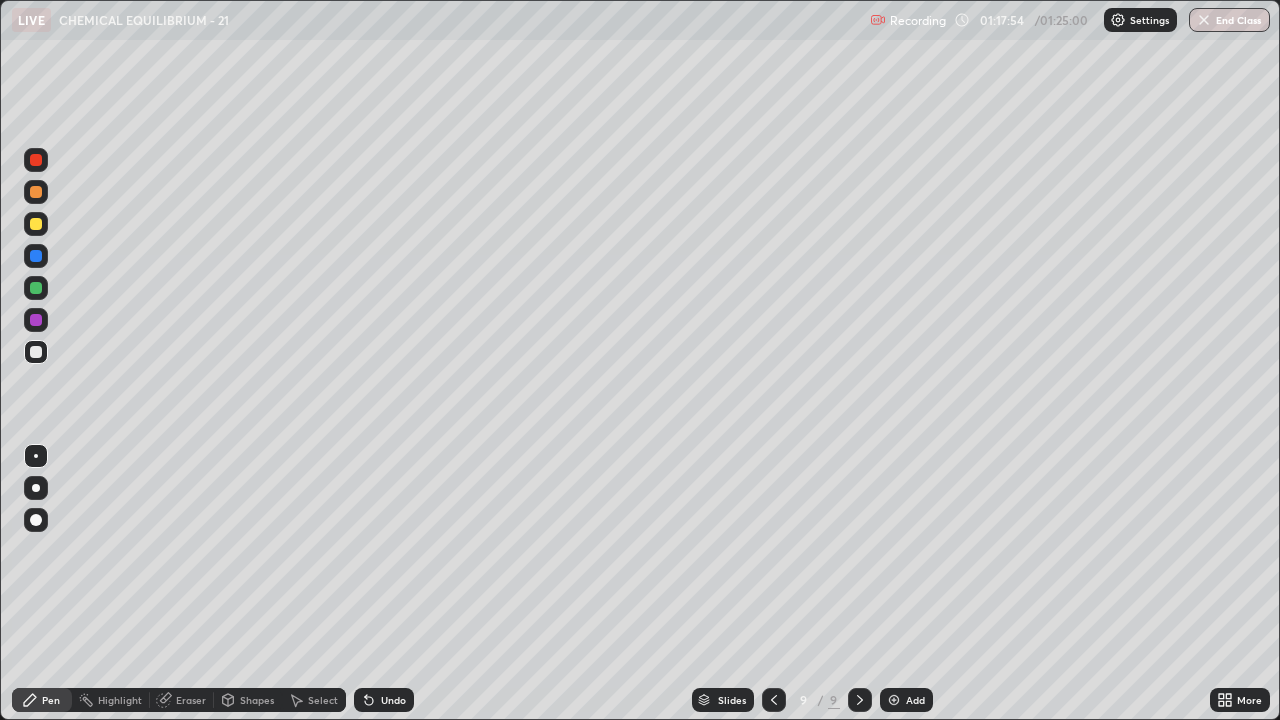 click at bounding box center [36, 288] 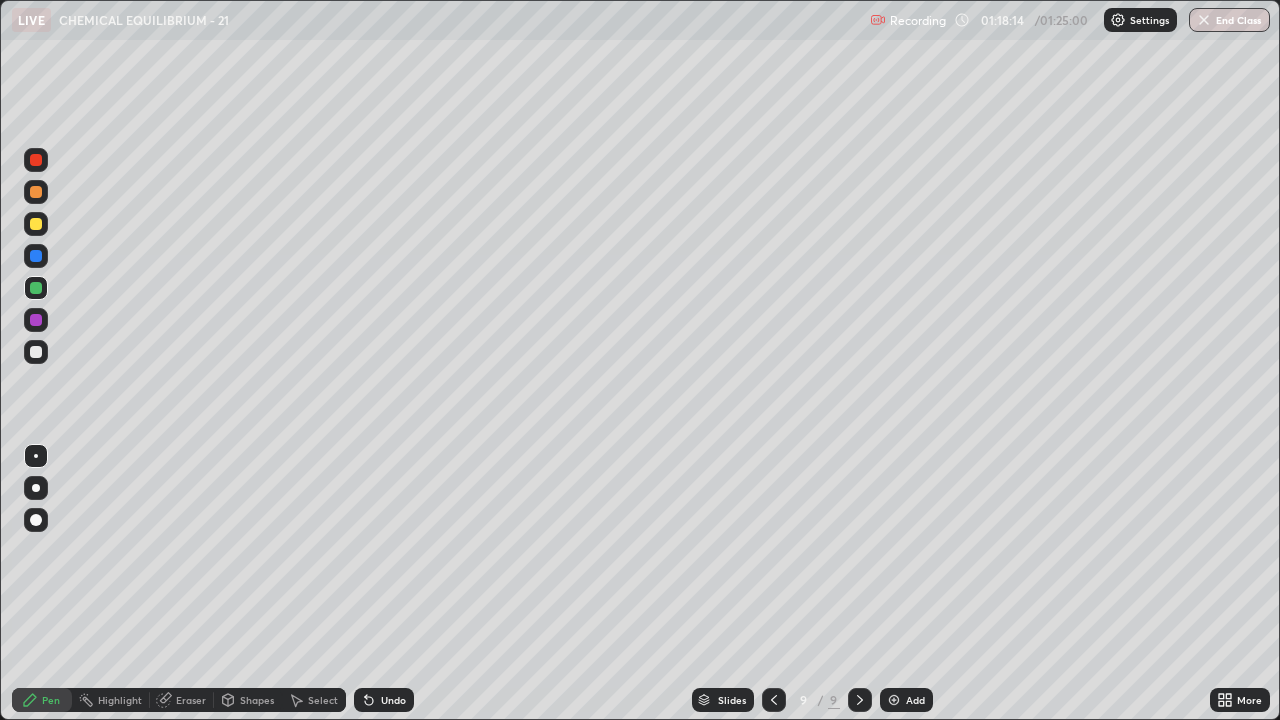 click at bounding box center (36, 352) 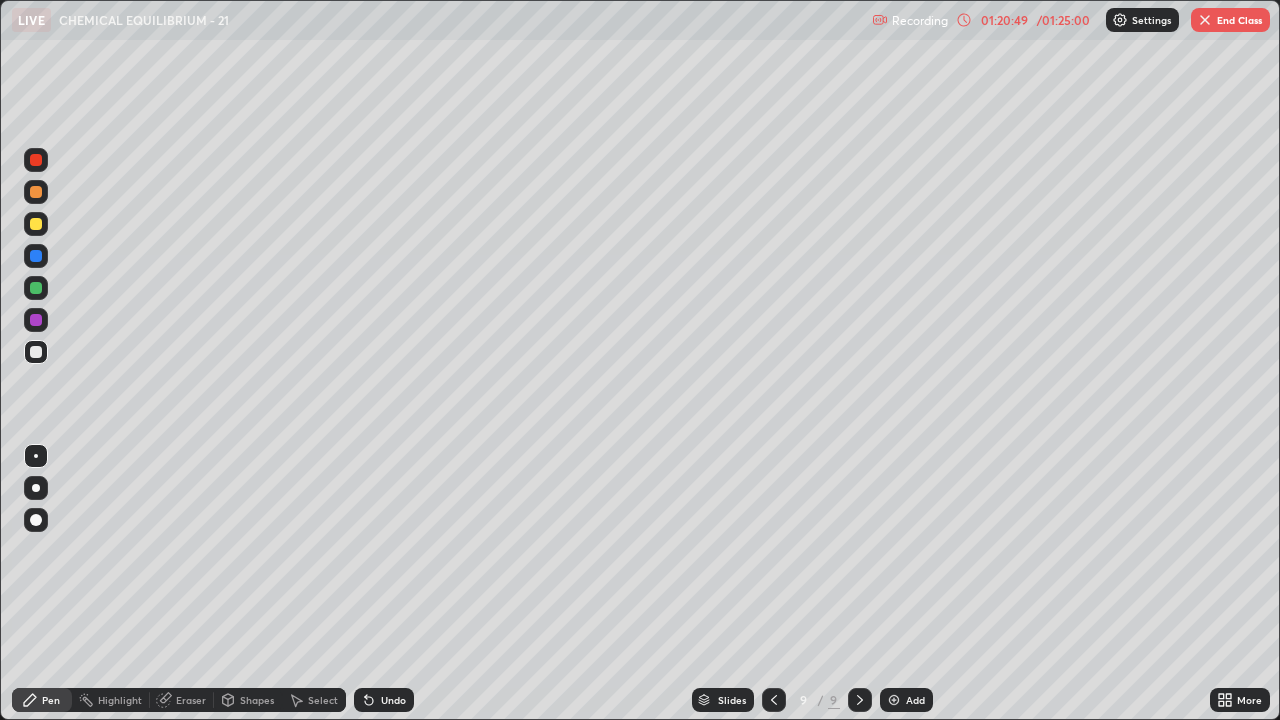 click on "Add" at bounding box center [906, 700] 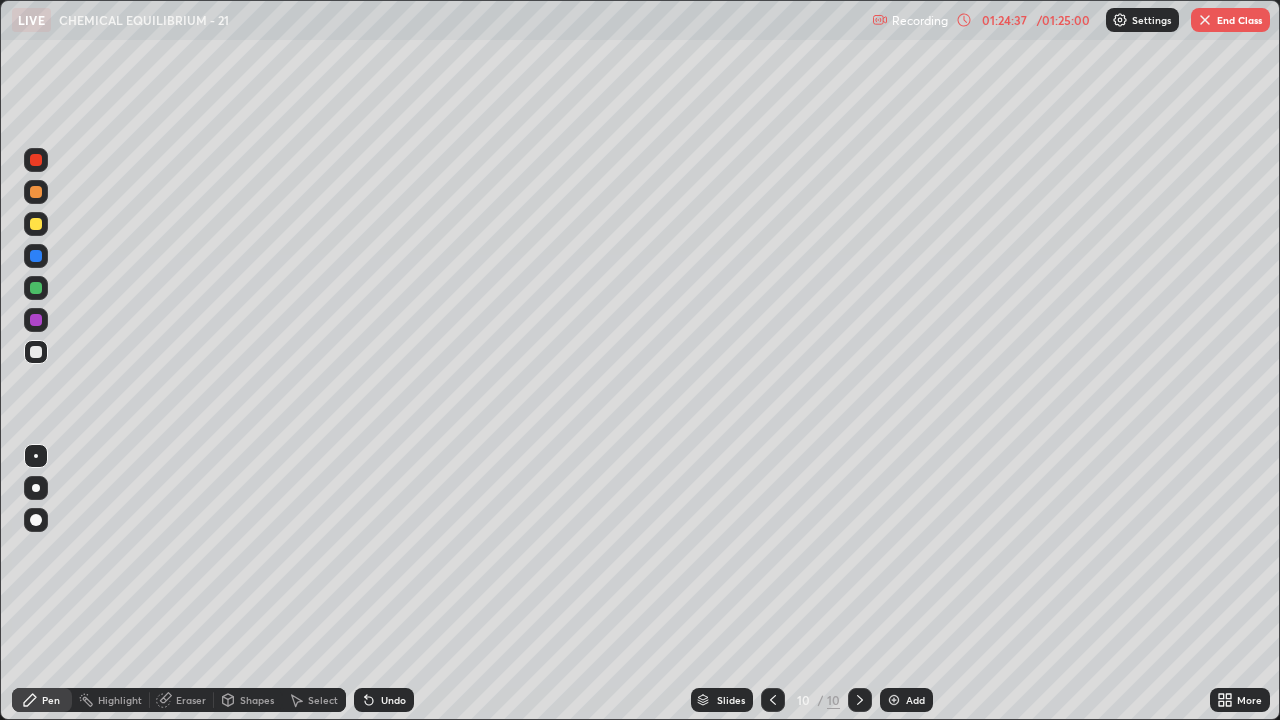 click at bounding box center [1205, 20] 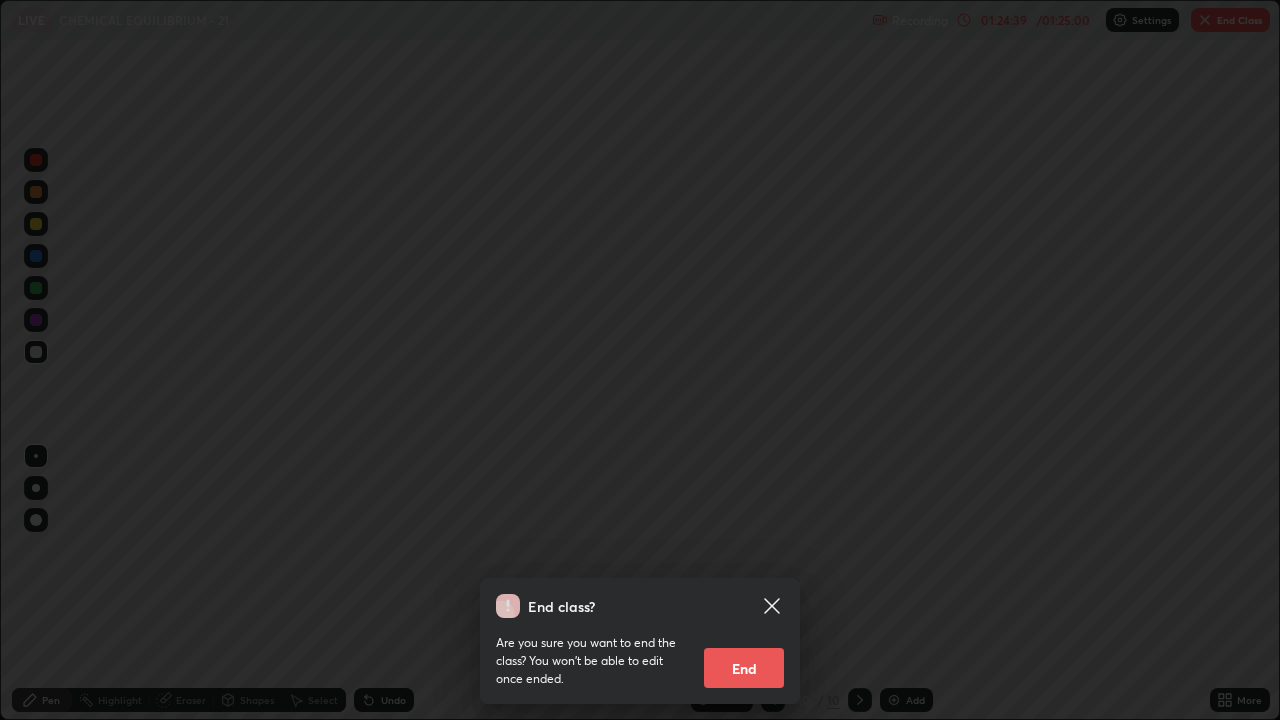 click on "End" at bounding box center (744, 668) 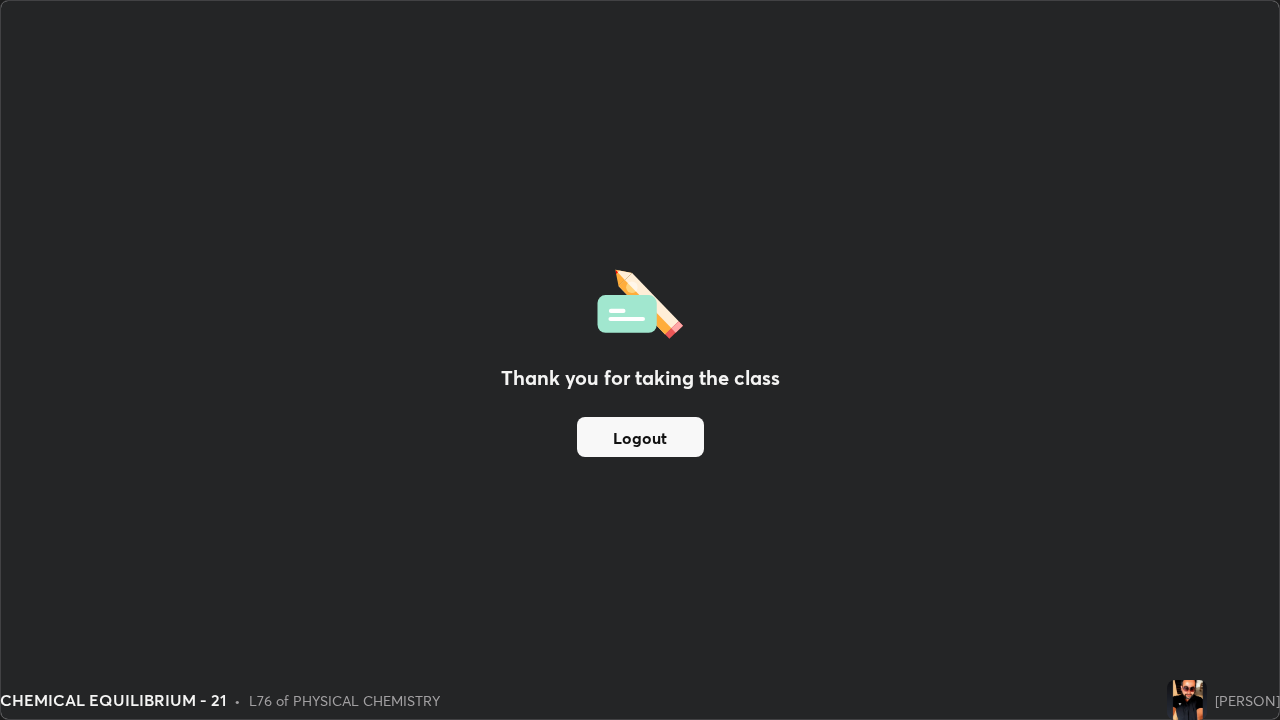 click on "Thank you for taking the class Logout" at bounding box center (640, 360) 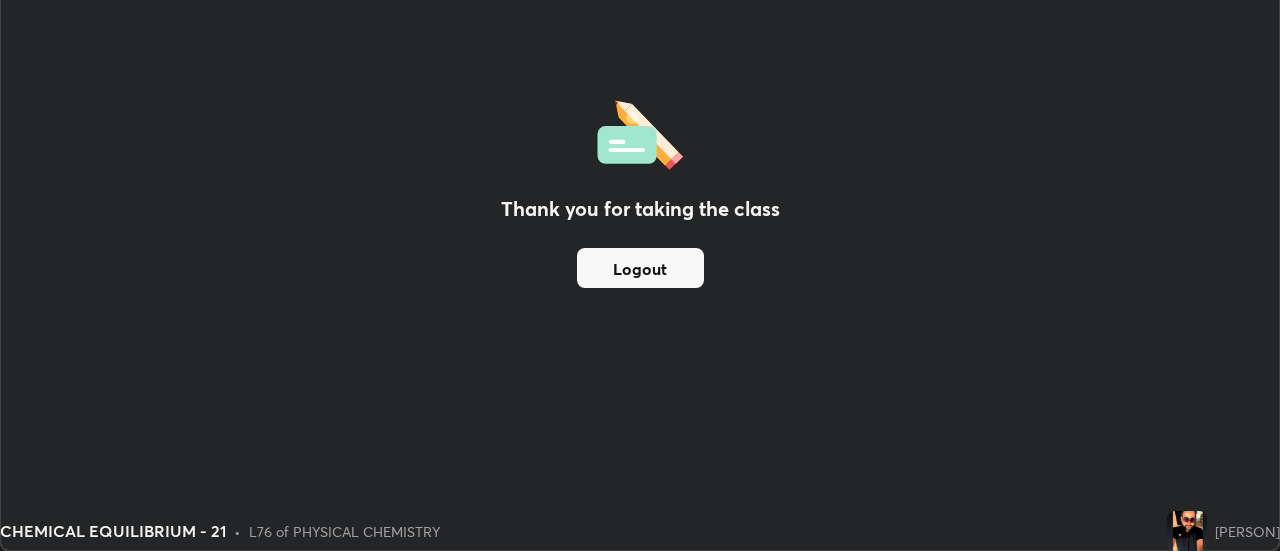 scroll, scrollTop: 551, scrollLeft: 1280, axis: both 